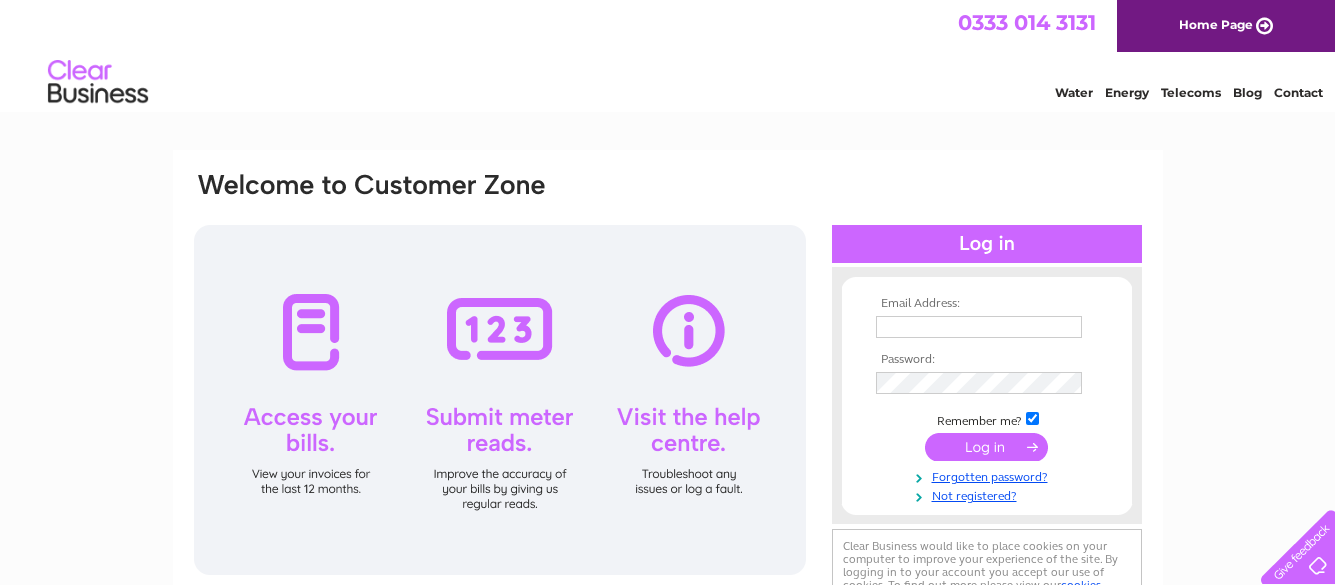 click at bounding box center [979, 327] 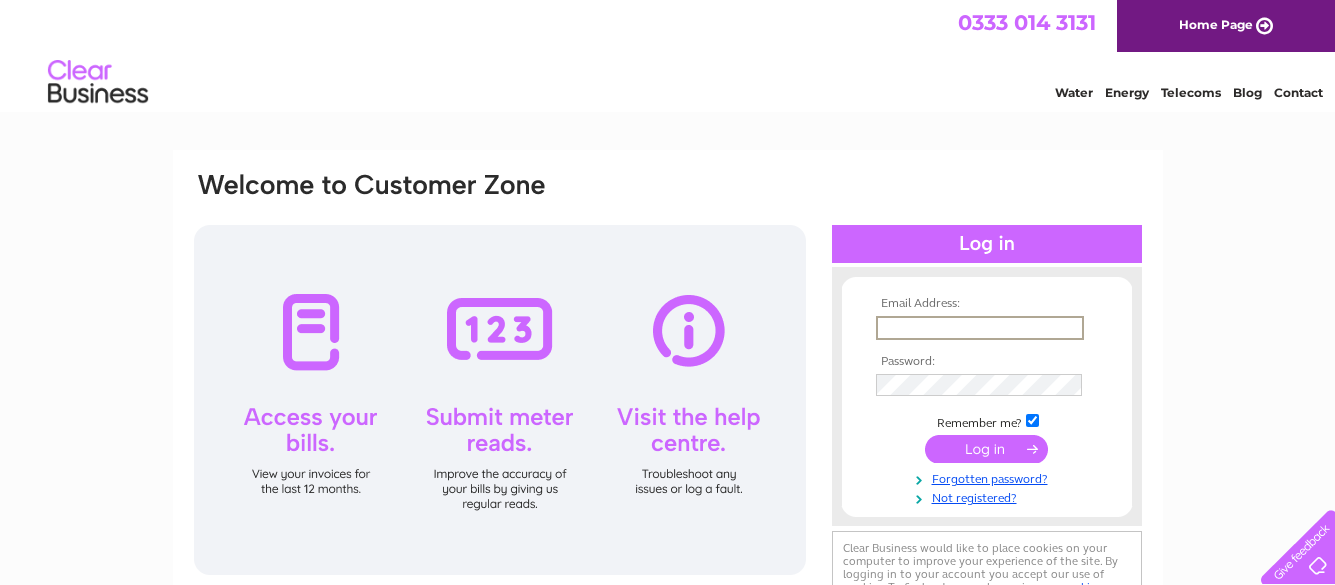 type on "[USERNAME]@[DOMAIN].com" 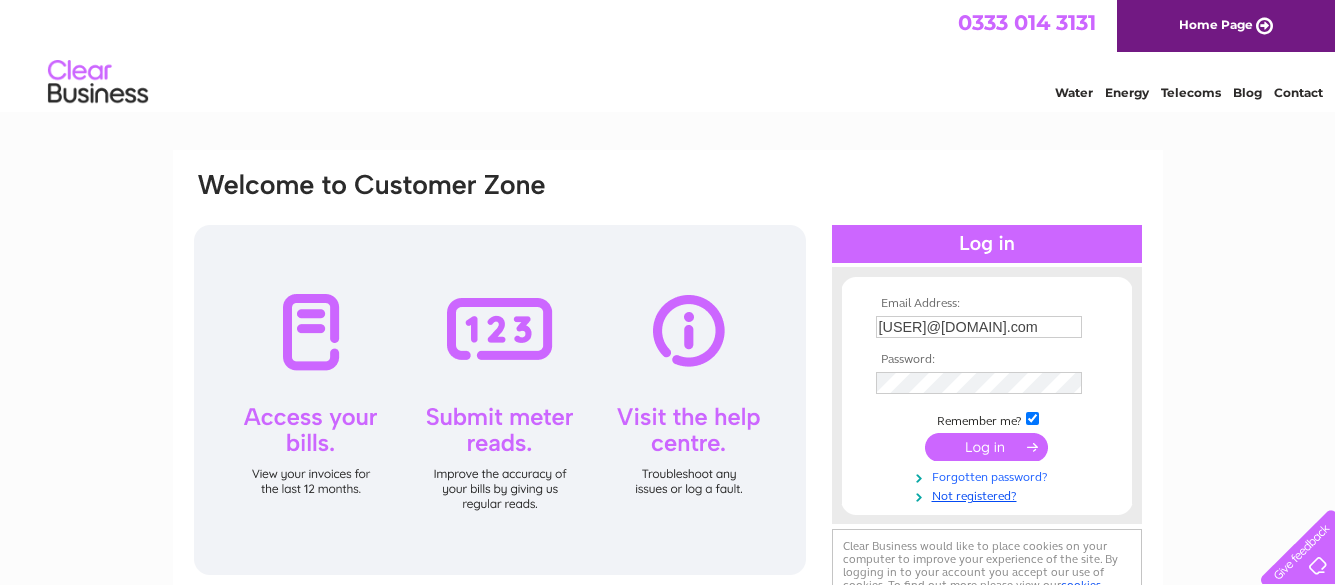 click on "Forgotten password?" at bounding box center (989, 475) 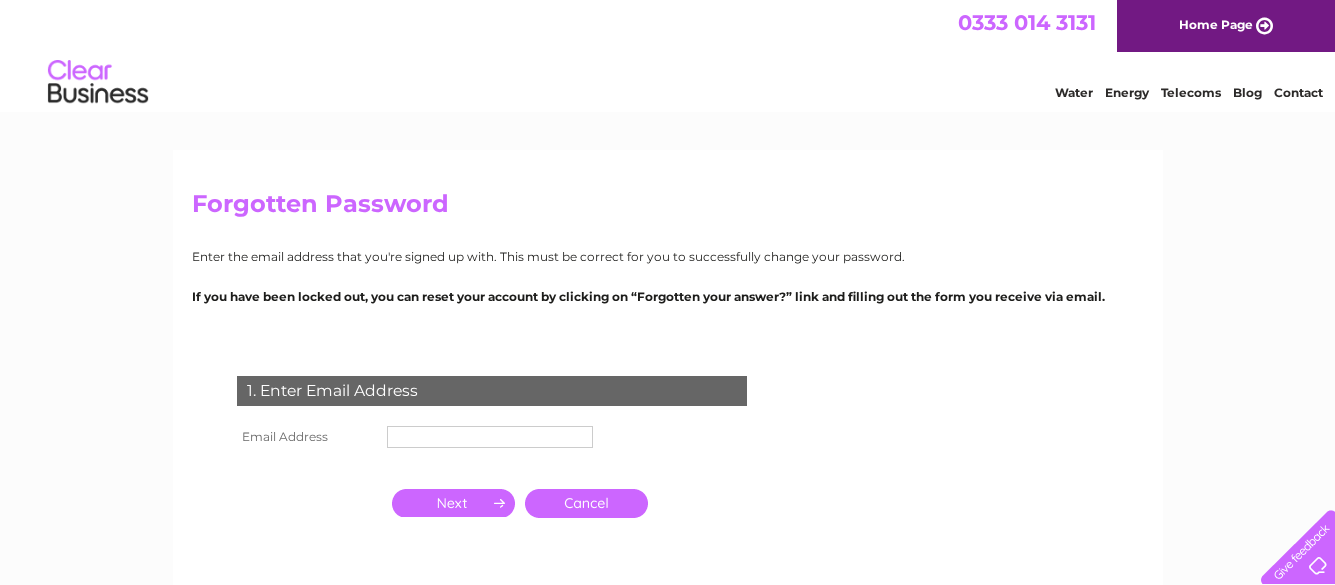 scroll, scrollTop: 0, scrollLeft: 0, axis: both 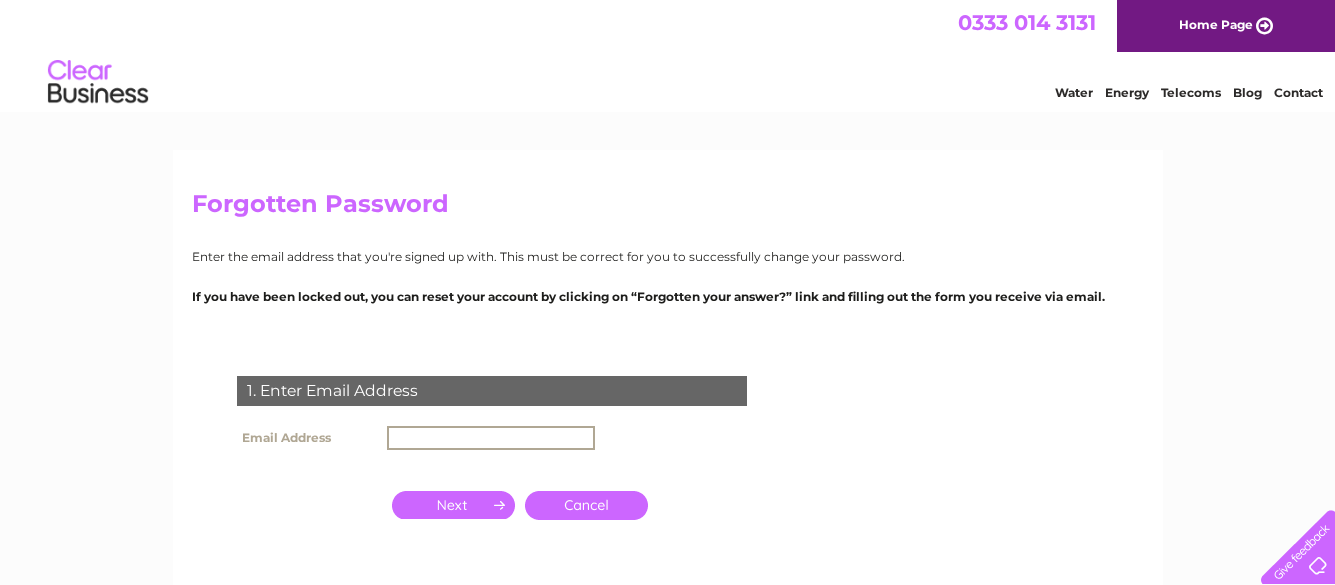 click at bounding box center (491, 438) 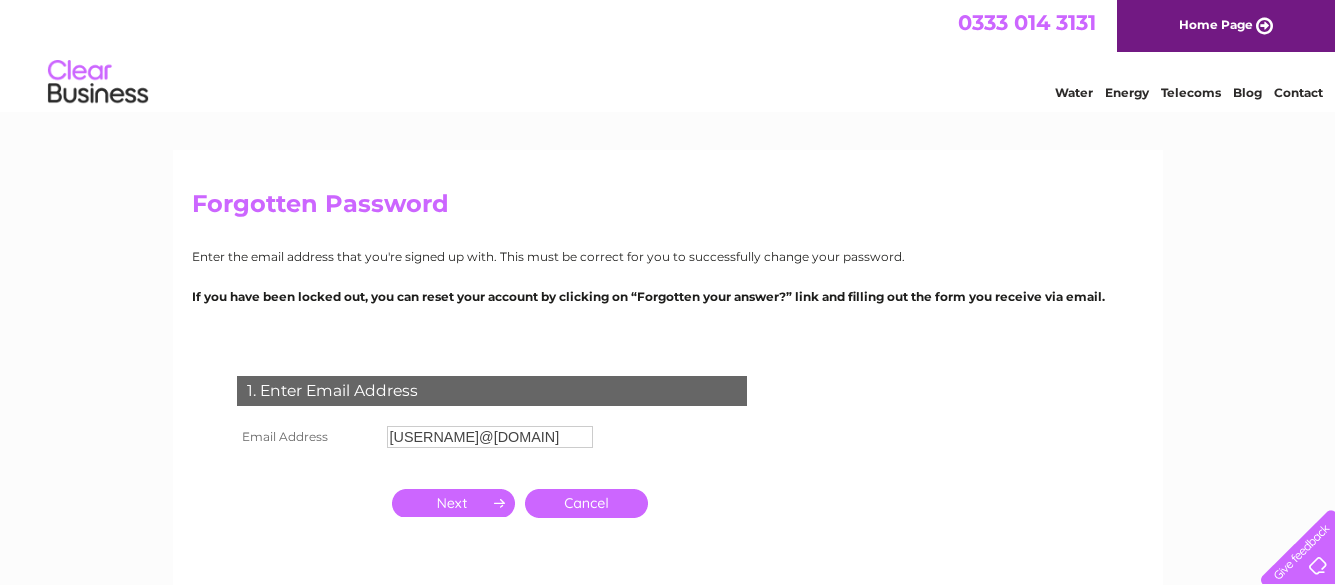 click at bounding box center (453, 503) 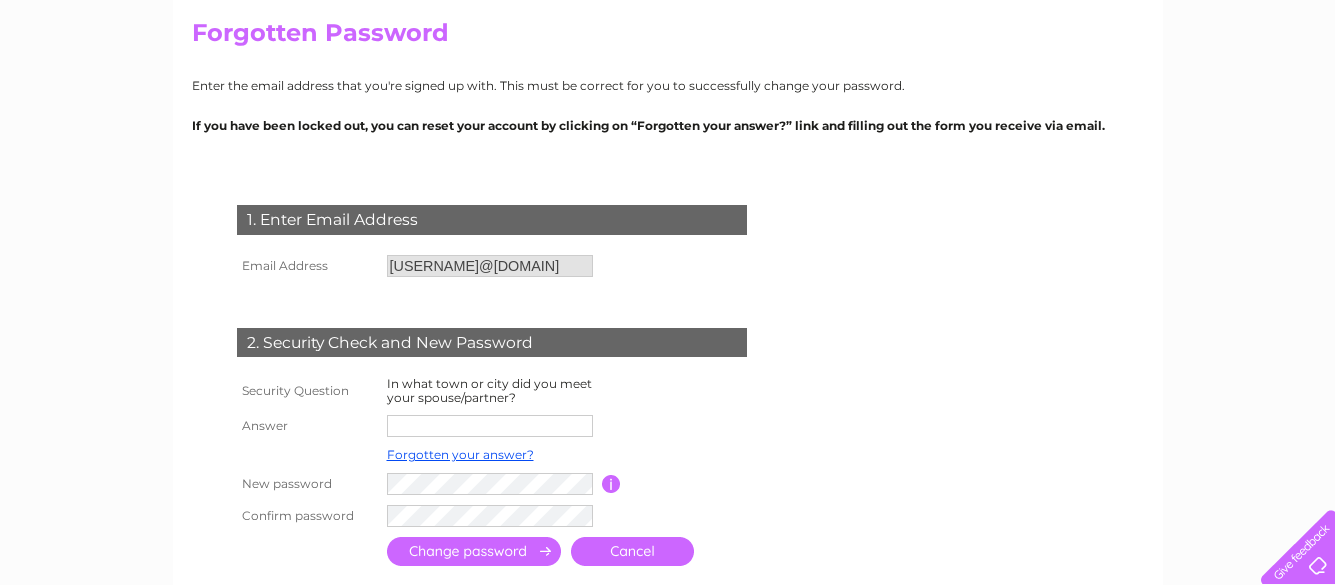 scroll, scrollTop: 200, scrollLeft: 0, axis: vertical 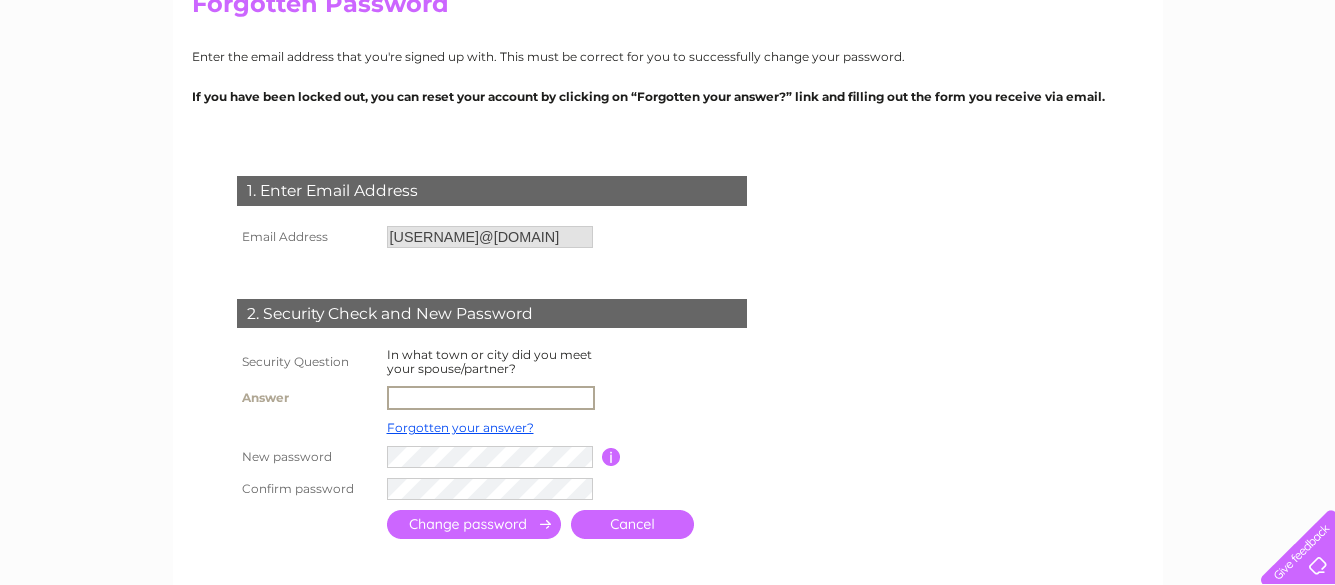 click at bounding box center [491, 398] 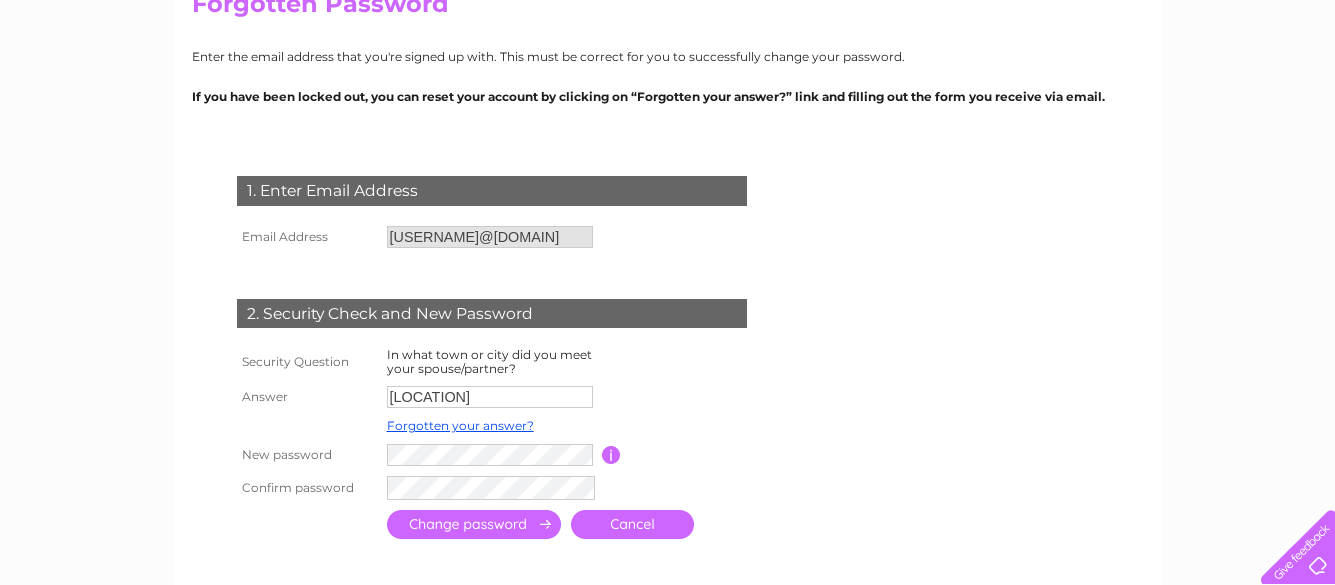 click at bounding box center [474, 524] 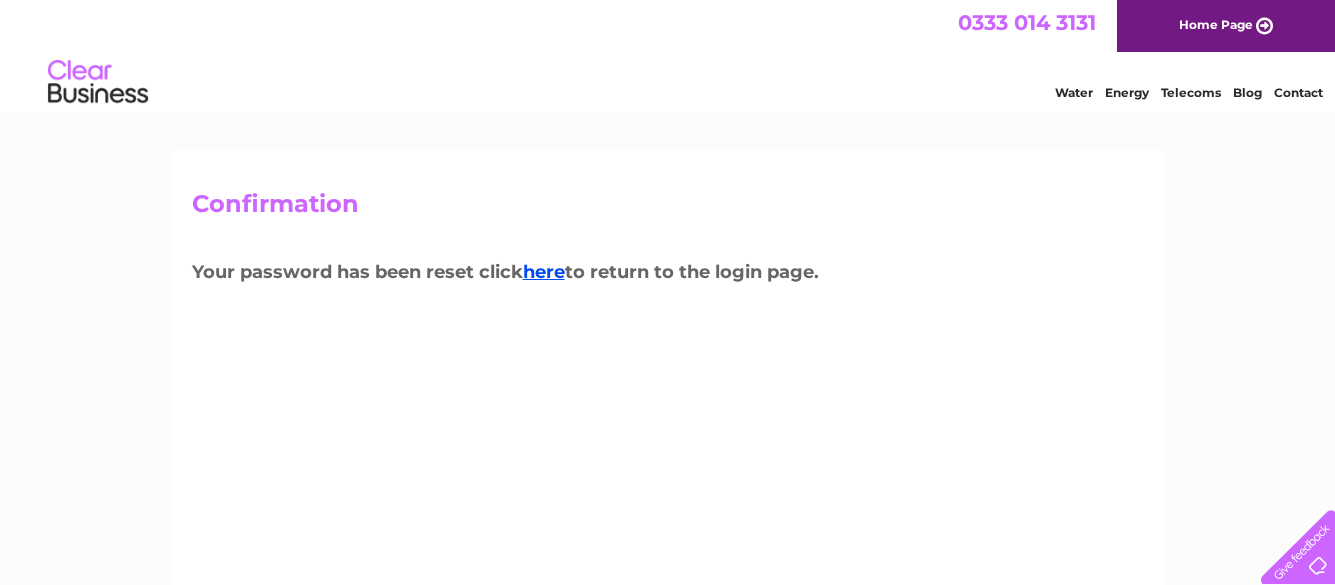 scroll, scrollTop: 0, scrollLeft: 0, axis: both 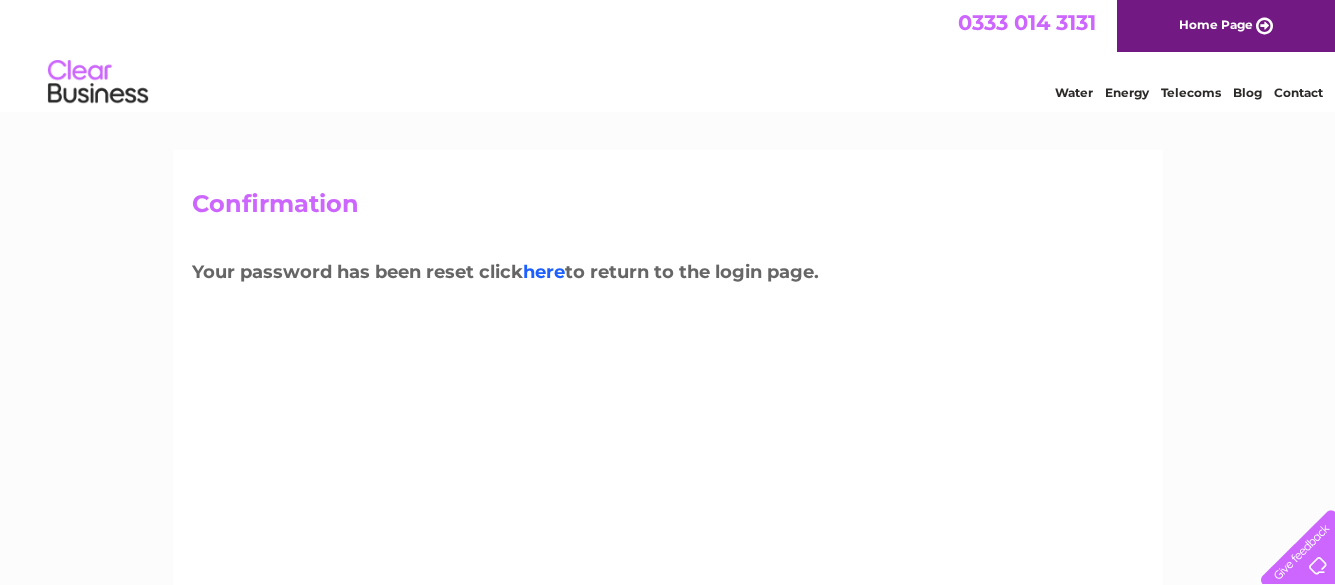 click on "here" at bounding box center (544, 272) 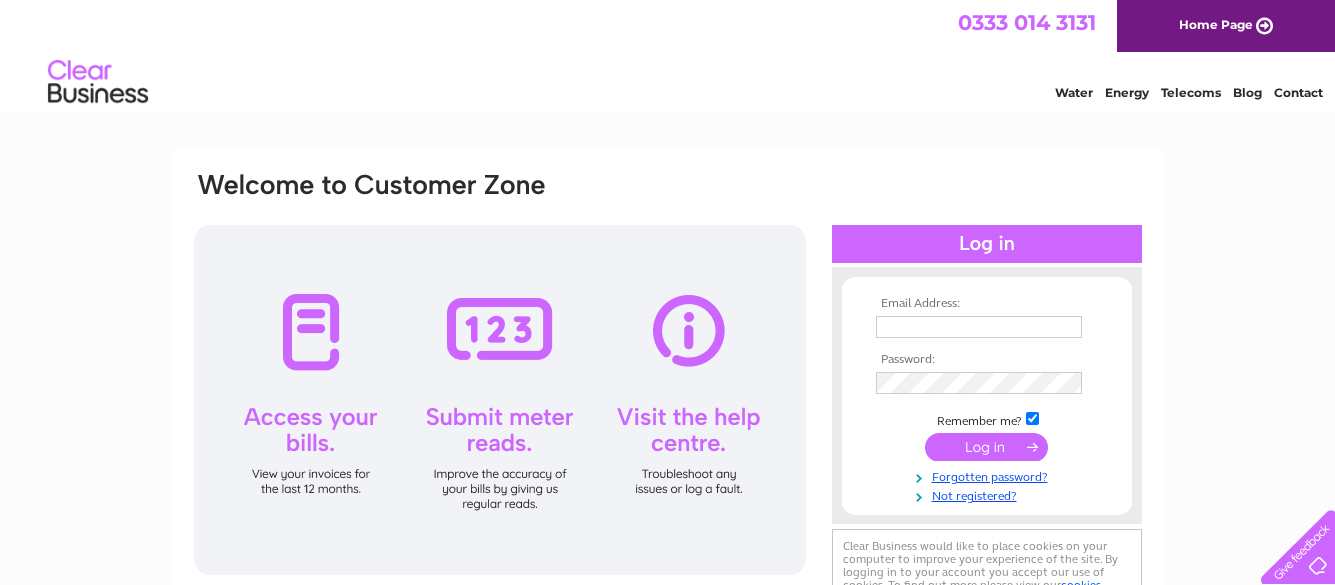scroll, scrollTop: 0, scrollLeft: 0, axis: both 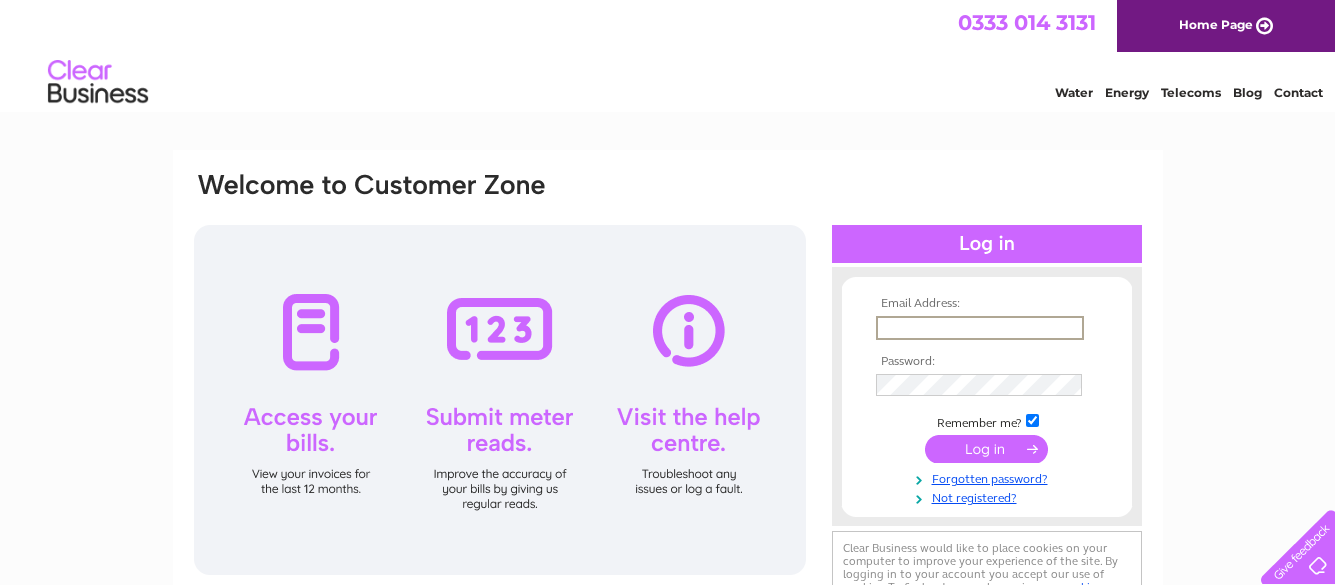 type on "adam_park@sky.com" 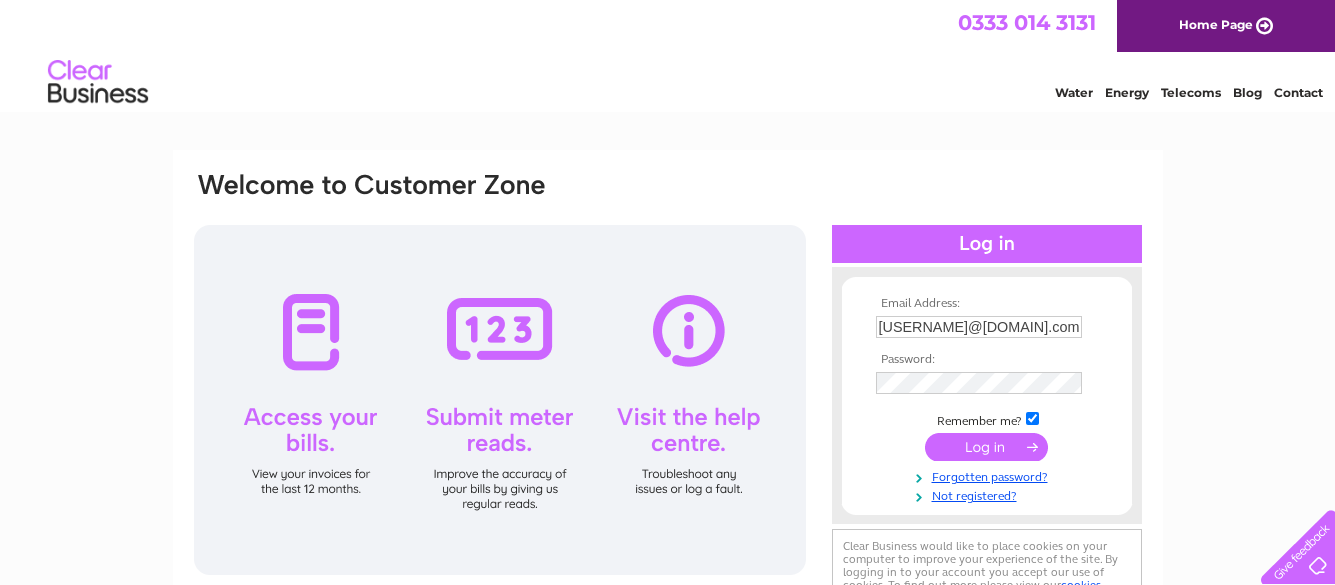 click at bounding box center [986, 447] 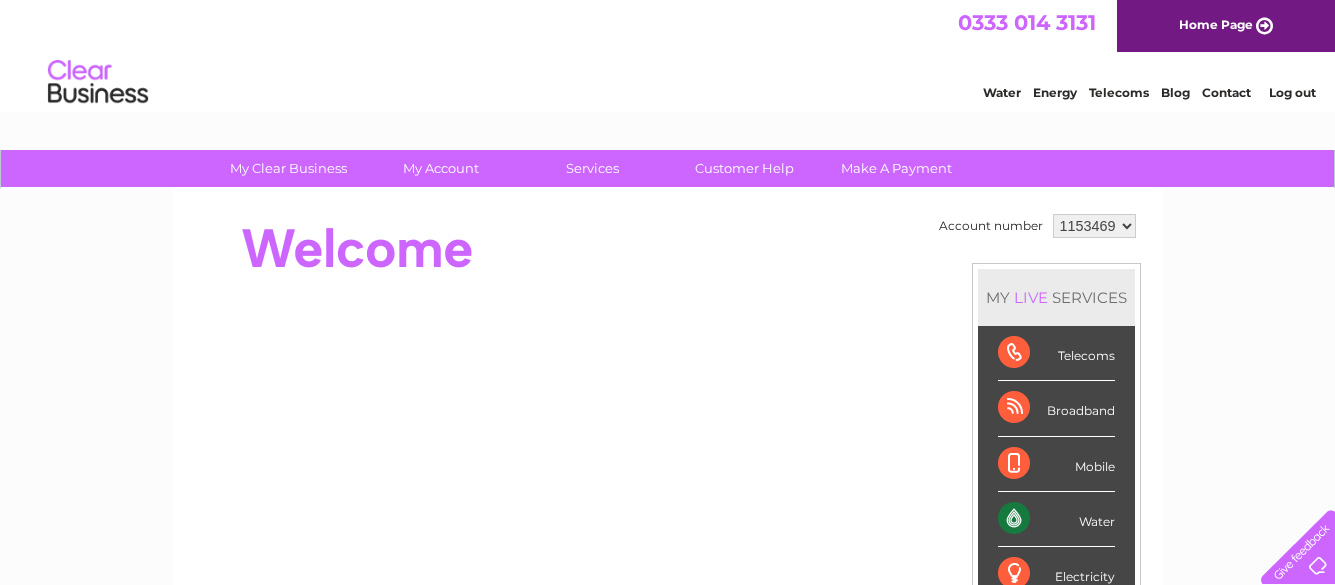scroll, scrollTop: 0, scrollLeft: 0, axis: both 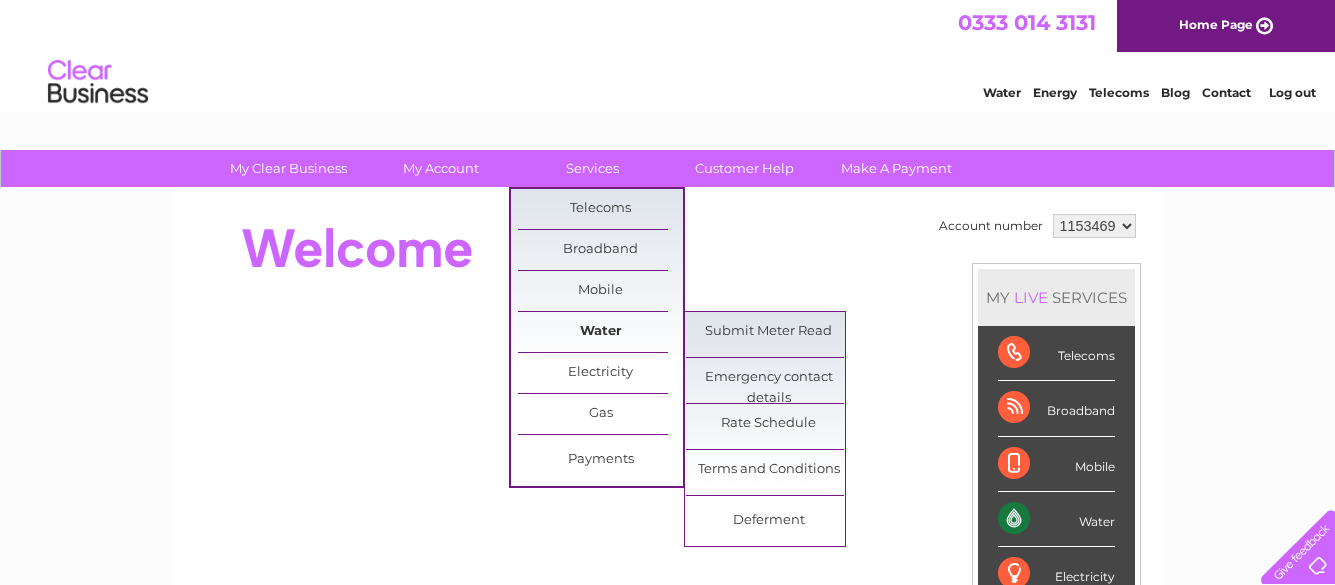 click on "Water" at bounding box center [600, 332] 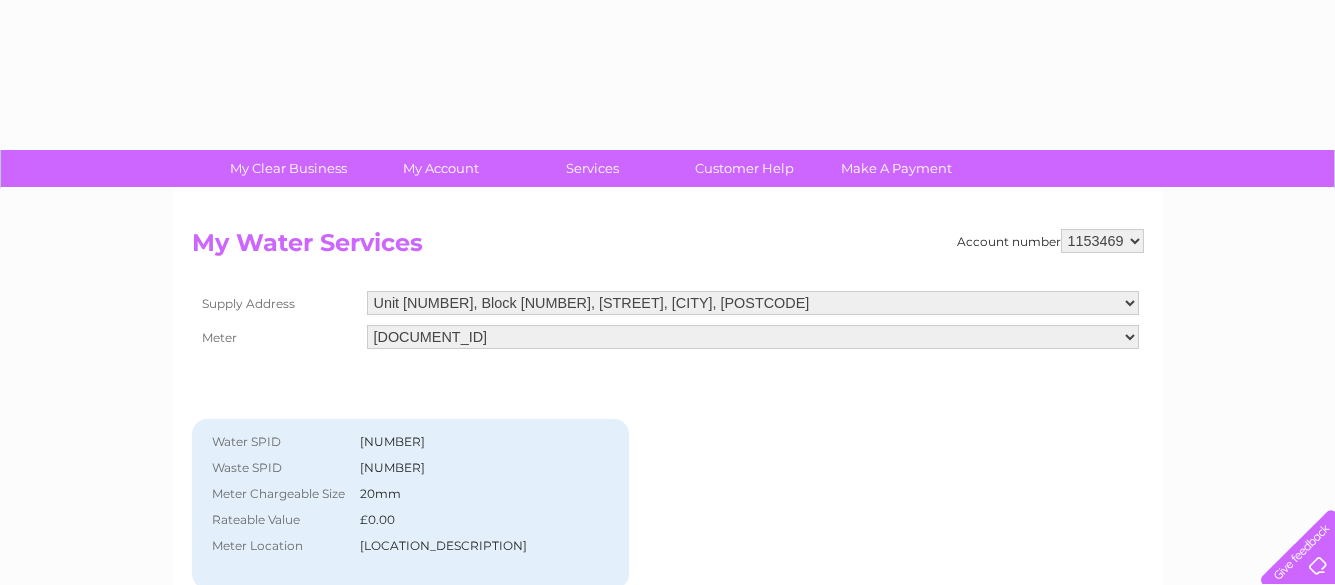 scroll, scrollTop: 0, scrollLeft: 0, axis: both 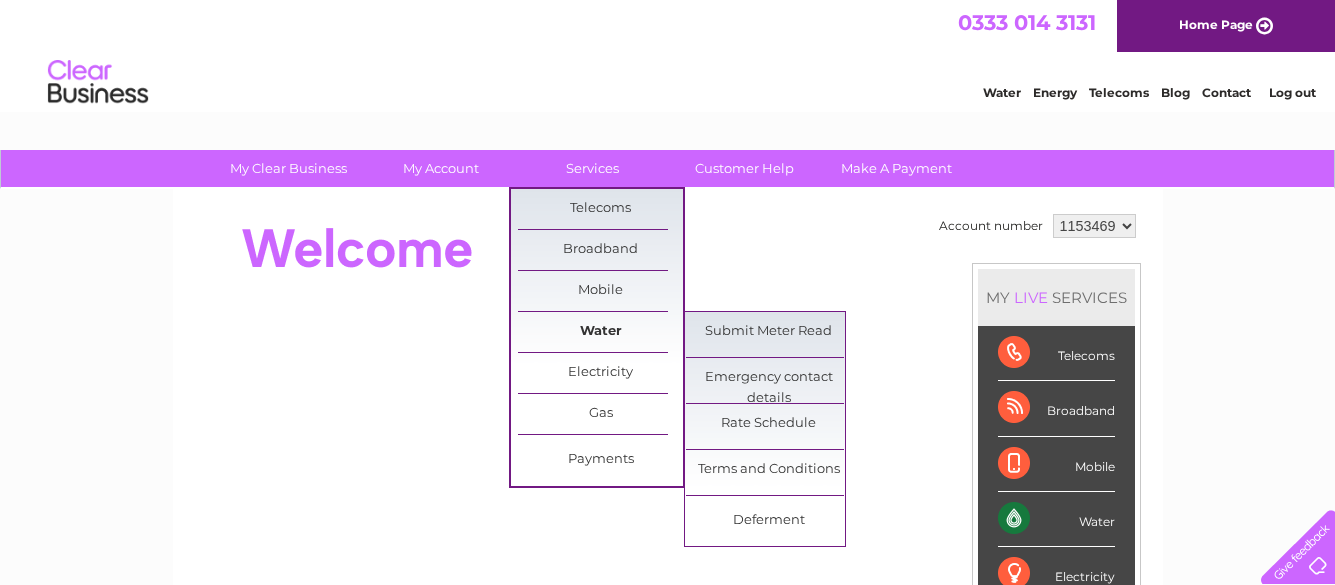 click on "Water" at bounding box center (600, 332) 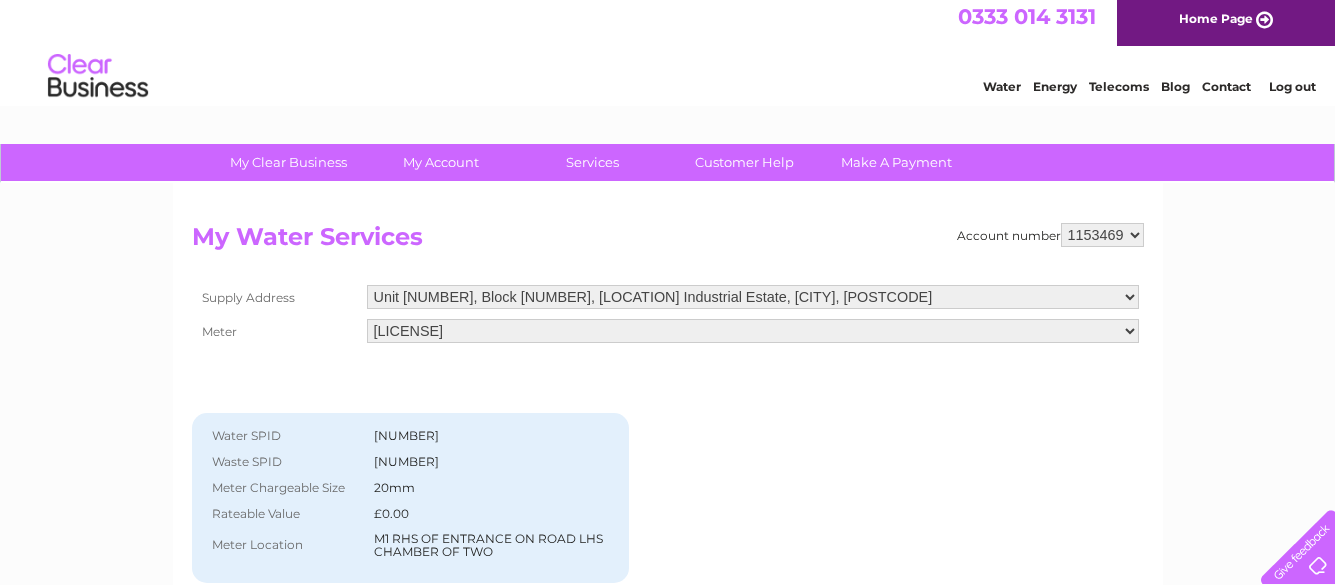 scroll, scrollTop: 0, scrollLeft: 0, axis: both 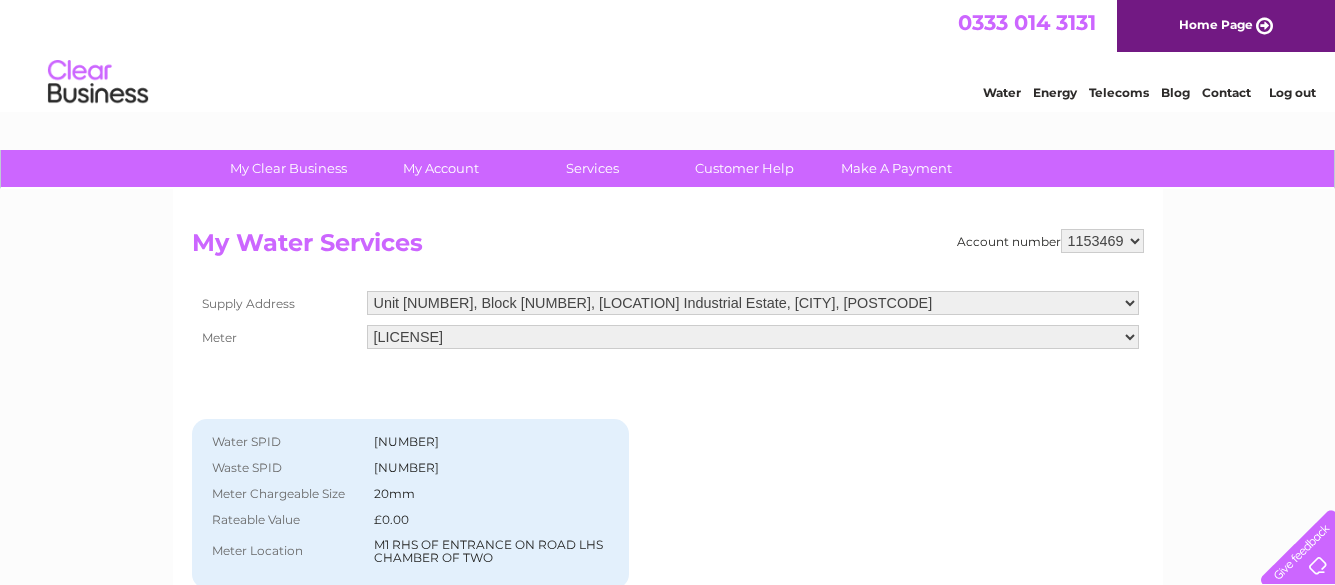 click on "Unit 5, Block 4, Woodend Industrial Estate, Cowdenbeath, KY4 8HW
Unit 4, Block 4, Woodend Industrial Estate, Cowdenbeath, KY4 8HW" at bounding box center [753, 303] 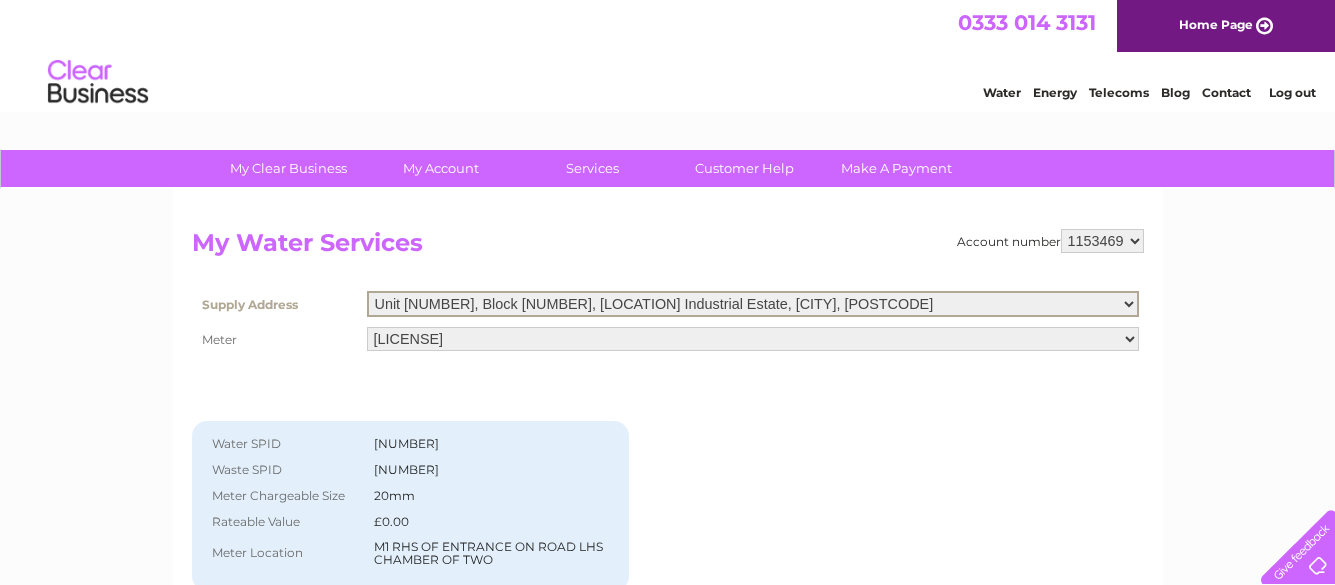 select on "540187" 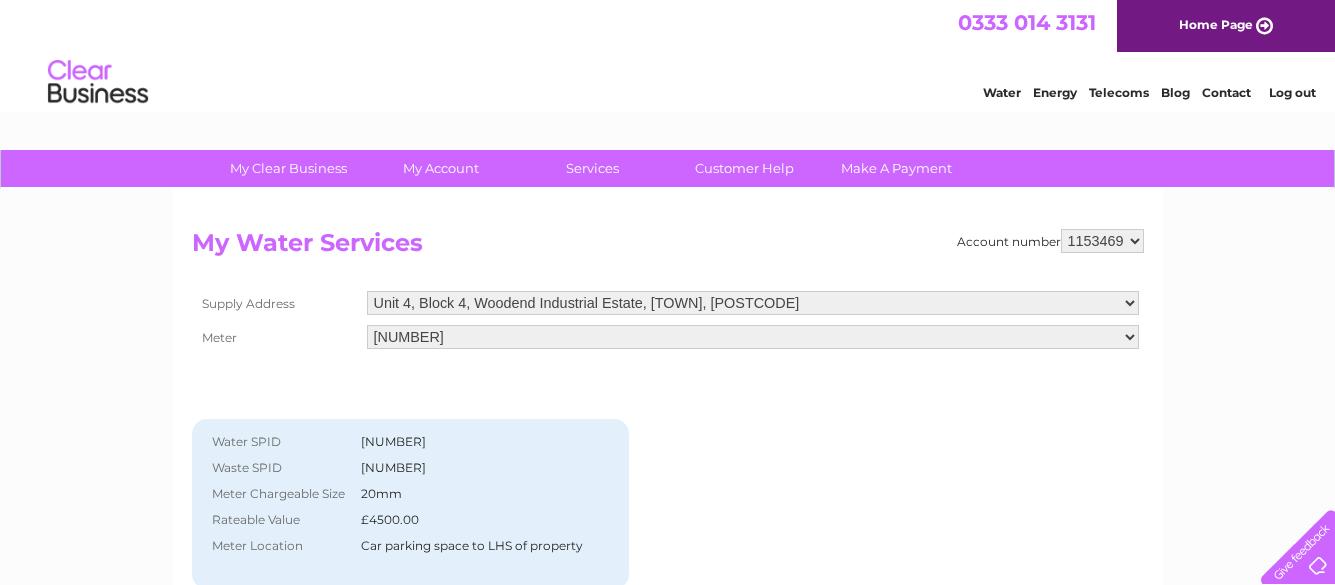 scroll, scrollTop: 0, scrollLeft: 0, axis: both 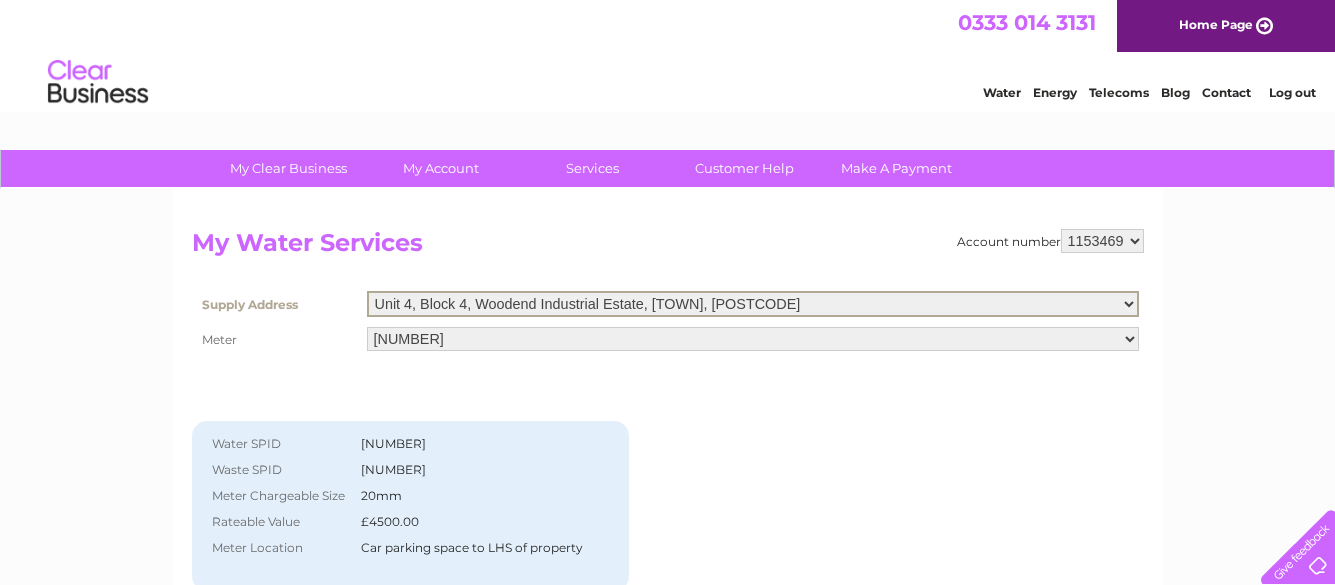click on "Unit [NUMBER], Block [NUMBER], [STREET_NAME] Industrial Estate, [CITY], [POSTCODE]
Unit [NUMBER], Block [NUMBER], [STREET_NAME] Industrial Estate, [CITY], [POSTCODE]" at bounding box center [753, 304] 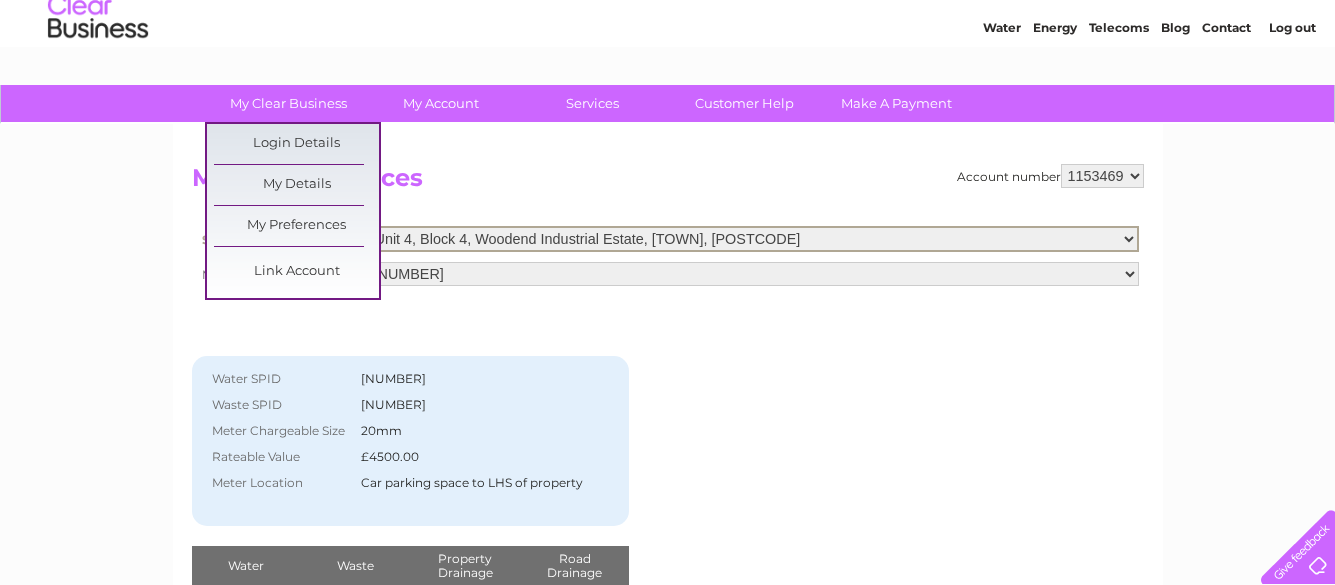 scroll, scrollTop: 100, scrollLeft: 0, axis: vertical 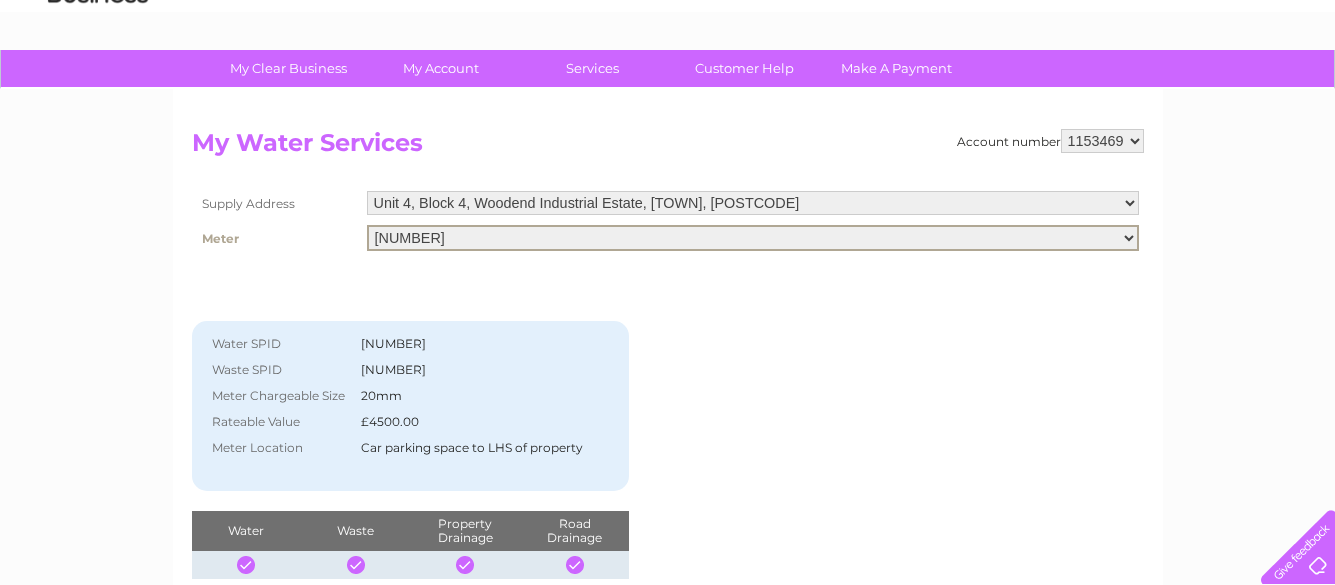 click on "06ELSTER09M884816" at bounding box center [753, 238] 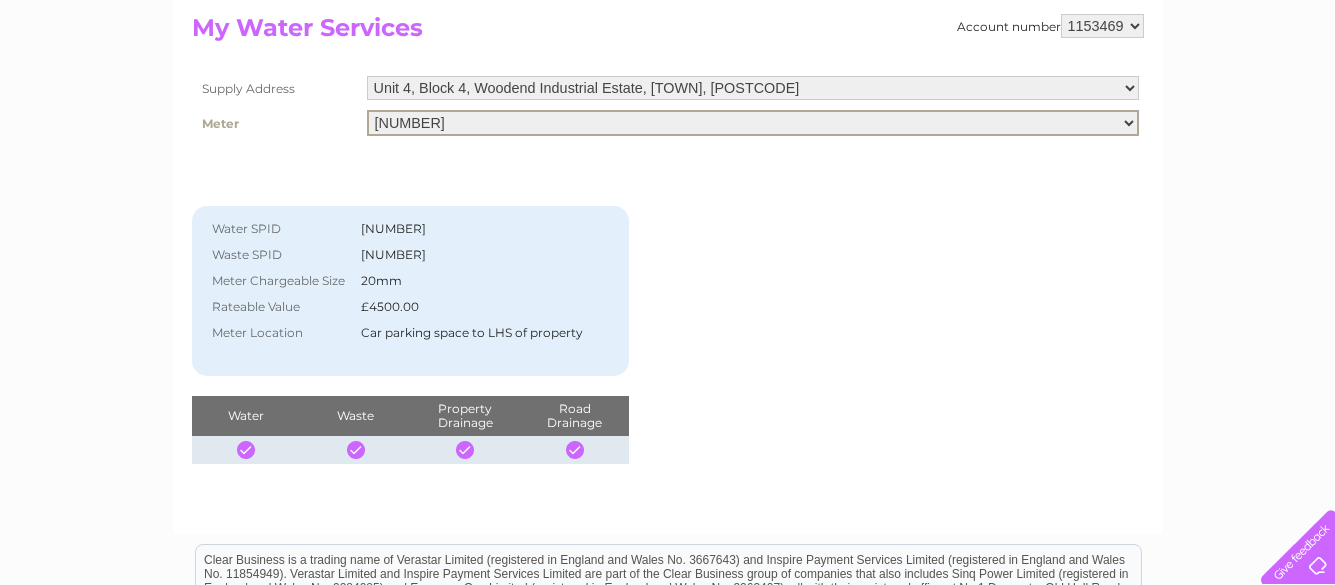 scroll, scrollTop: 121, scrollLeft: 0, axis: vertical 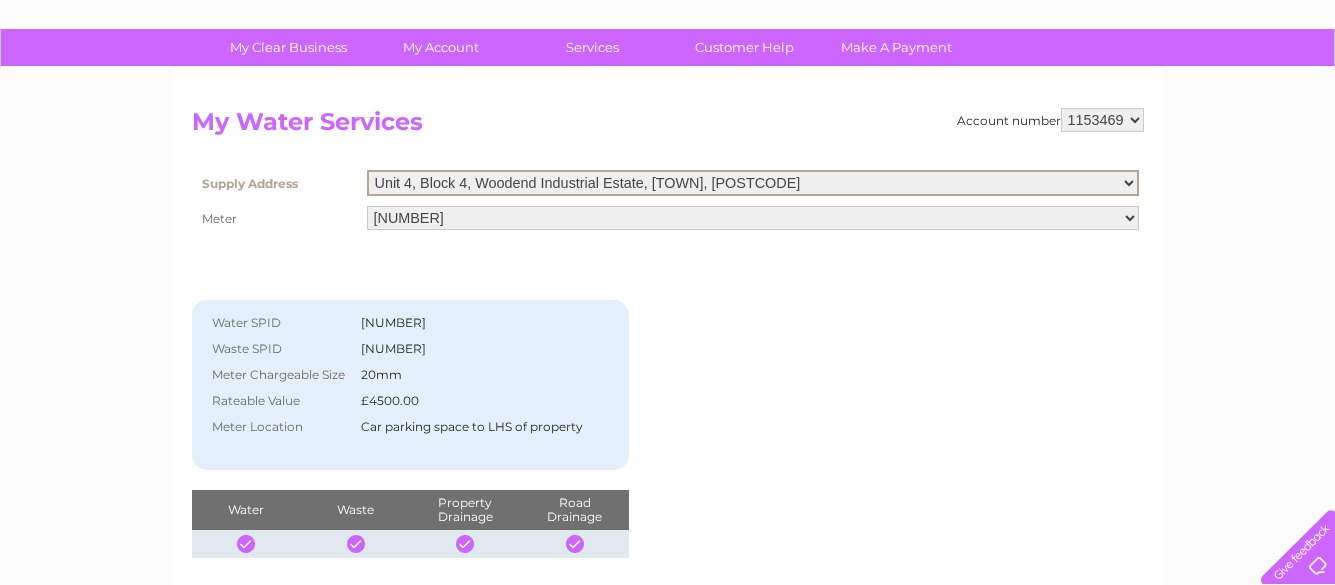 click on "Unit 5, Block 4, Woodend Industrial Estate, Cowdenbeath, KY4 8HW
Unit 4, Block 4, Woodend Industrial Estate, Cowdenbeath, KY4 8HW" at bounding box center [753, 183] 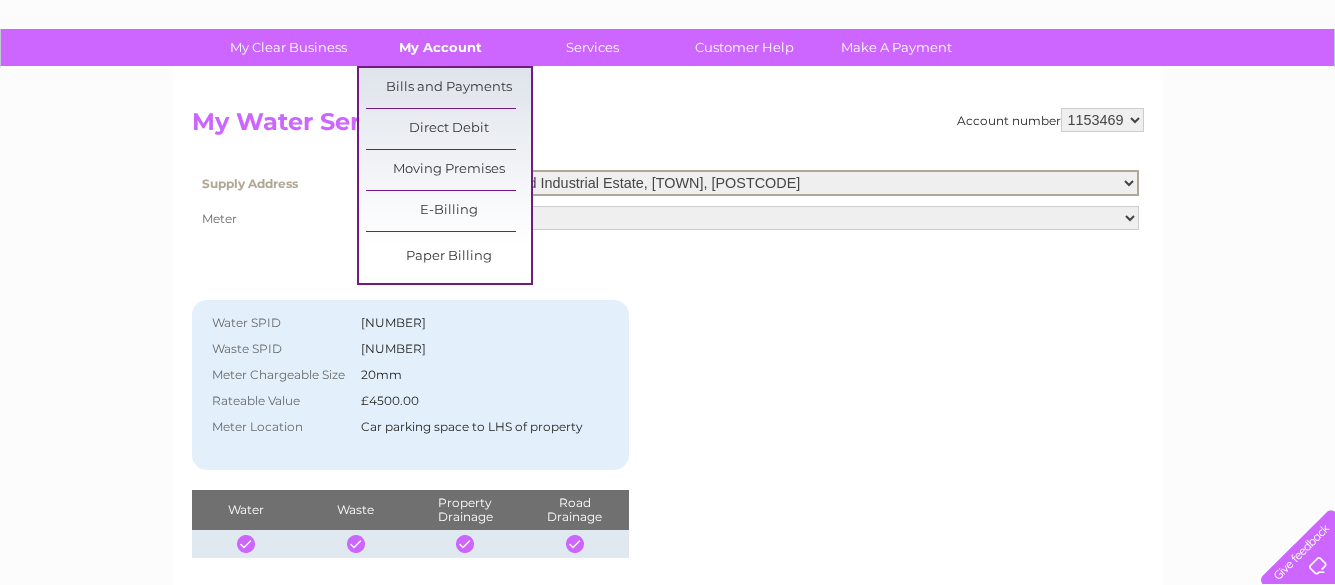 click on "My Account" at bounding box center [440, 47] 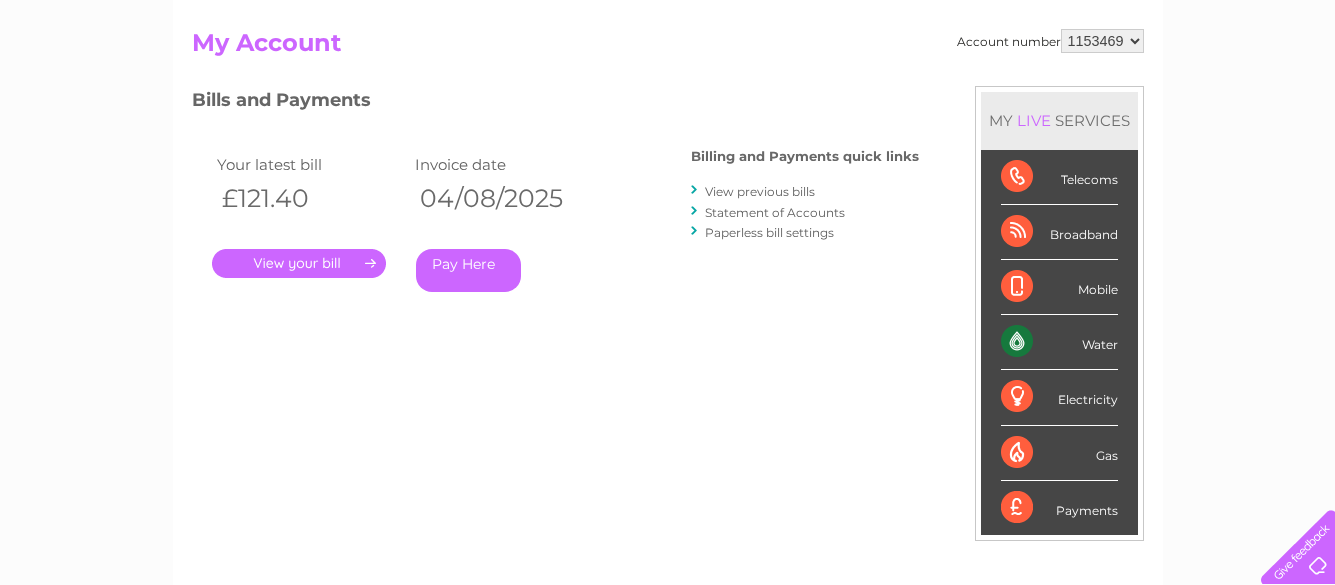 click on "." at bounding box center [299, 263] 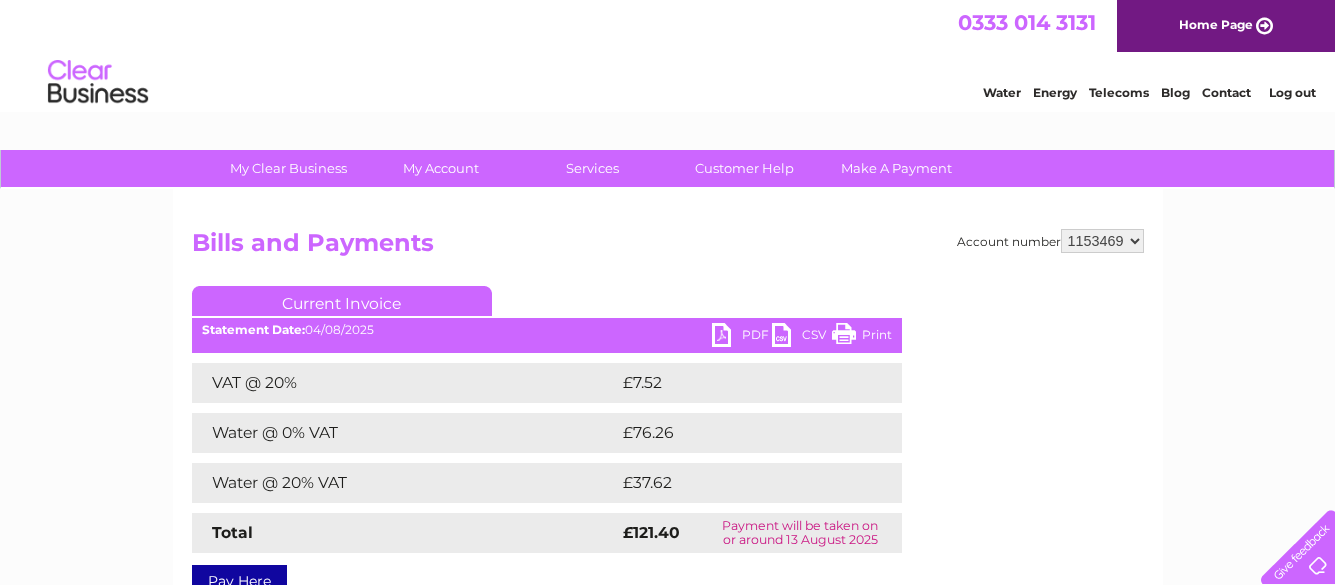 scroll, scrollTop: 100, scrollLeft: 0, axis: vertical 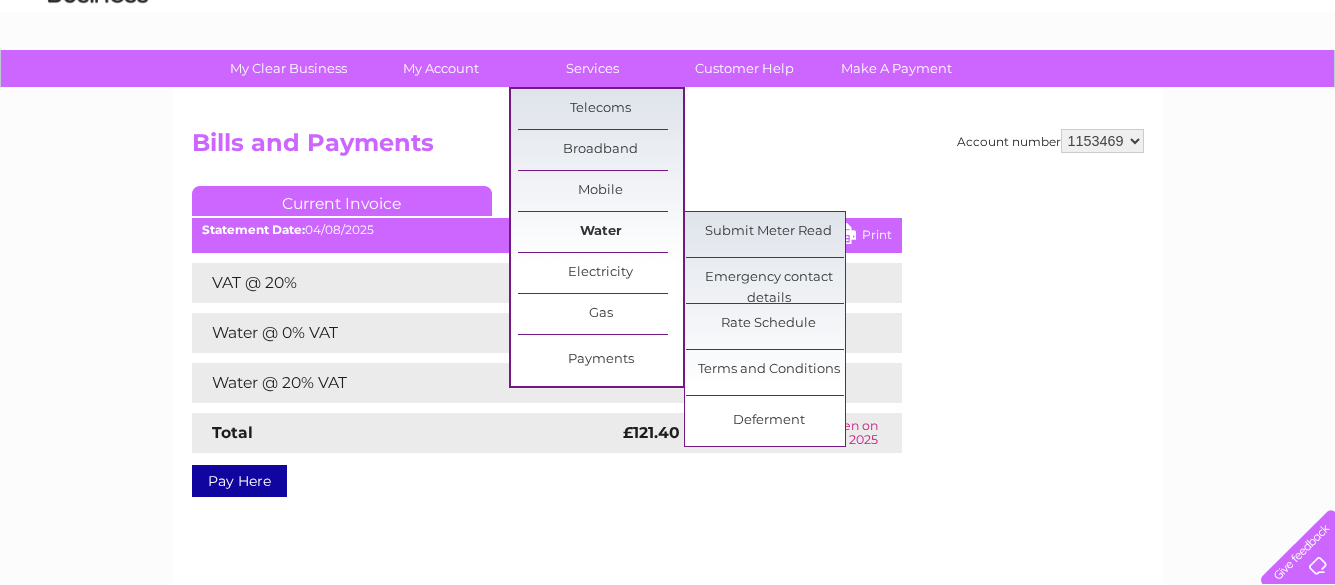 click on "Water" at bounding box center (600, 232) 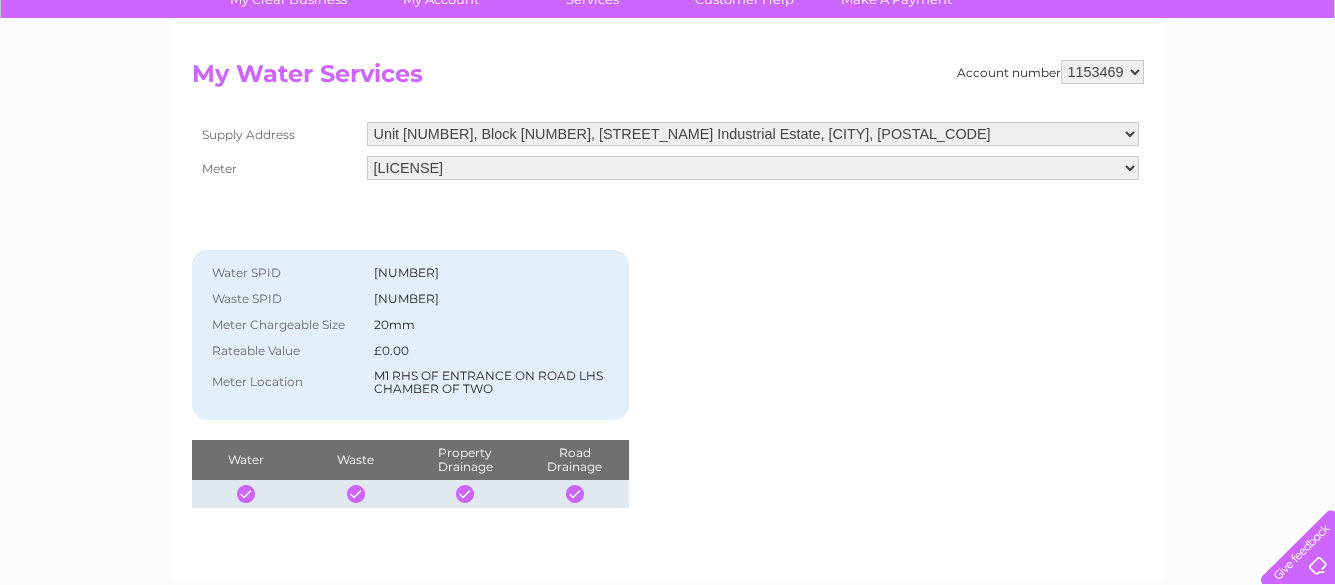 scroll, scrollTop: 200, scrollLeft: 0, axis: vertical 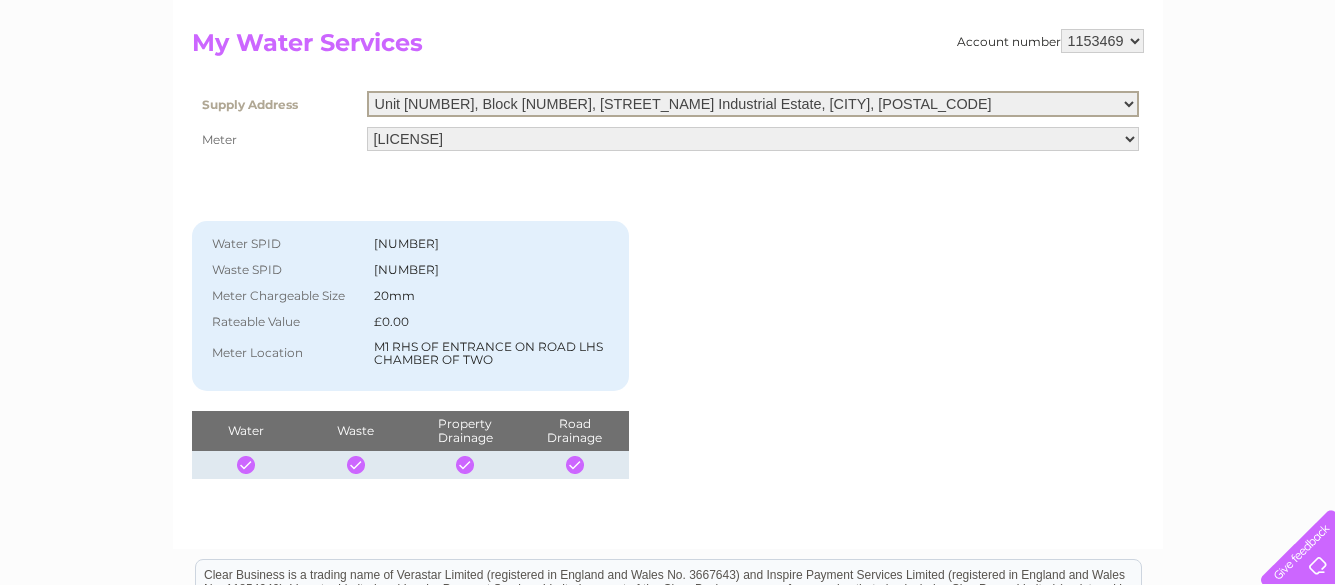 click on "Unit [NUMBER], Block [NUMBER], [STREET_NAME] Industrial Estate, [CITY], [POSTCODE]
Unit [NUMBER], Block [NUMBER], [STREET_NAME] Industrial Estate, [CITY], [POSTCODE]" at bounding box center (753, 104) 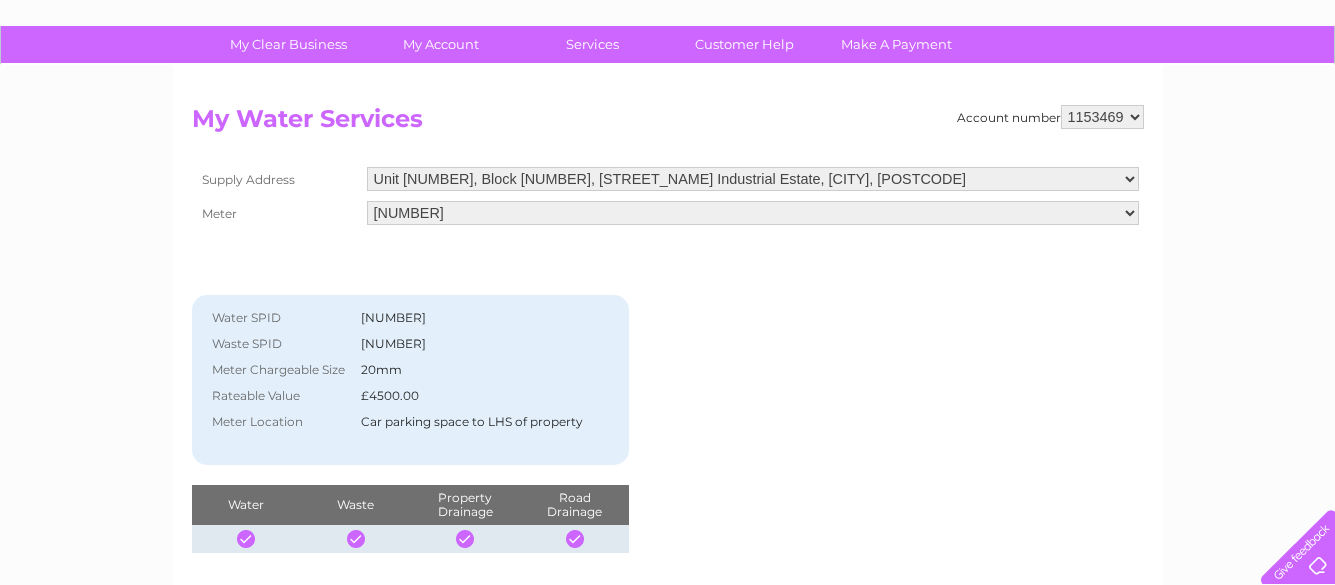 scroll, scrollTop: 200, scrollLeft: 0, axis: vertical 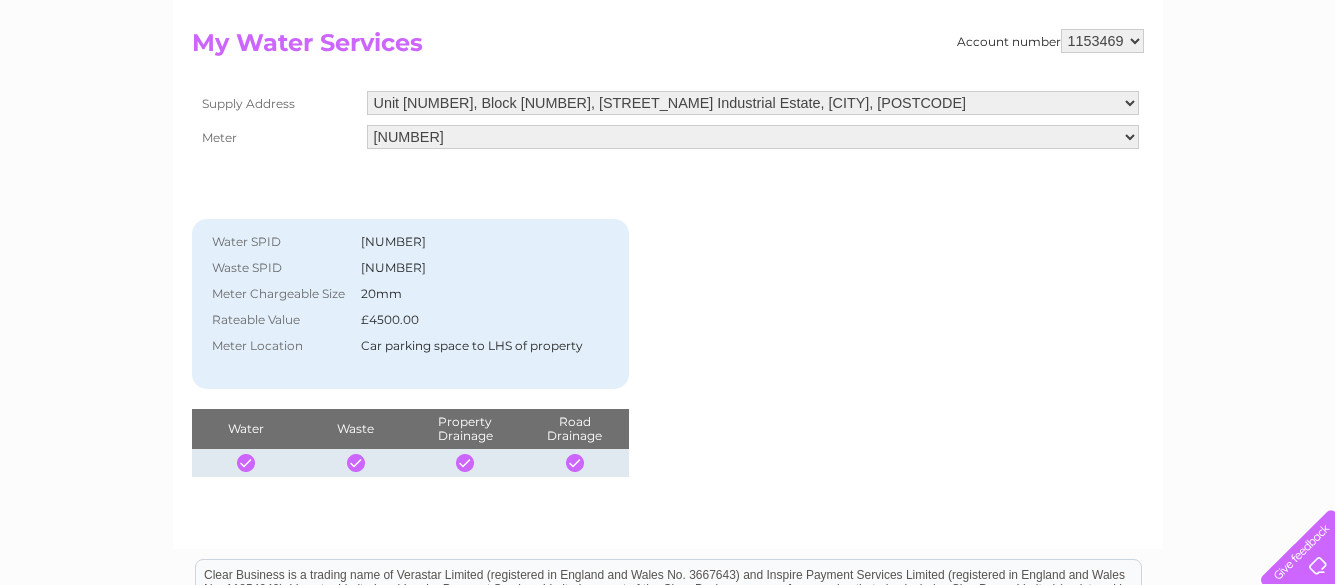 click on "[NUMBER]" at bounding box center (753, 137) 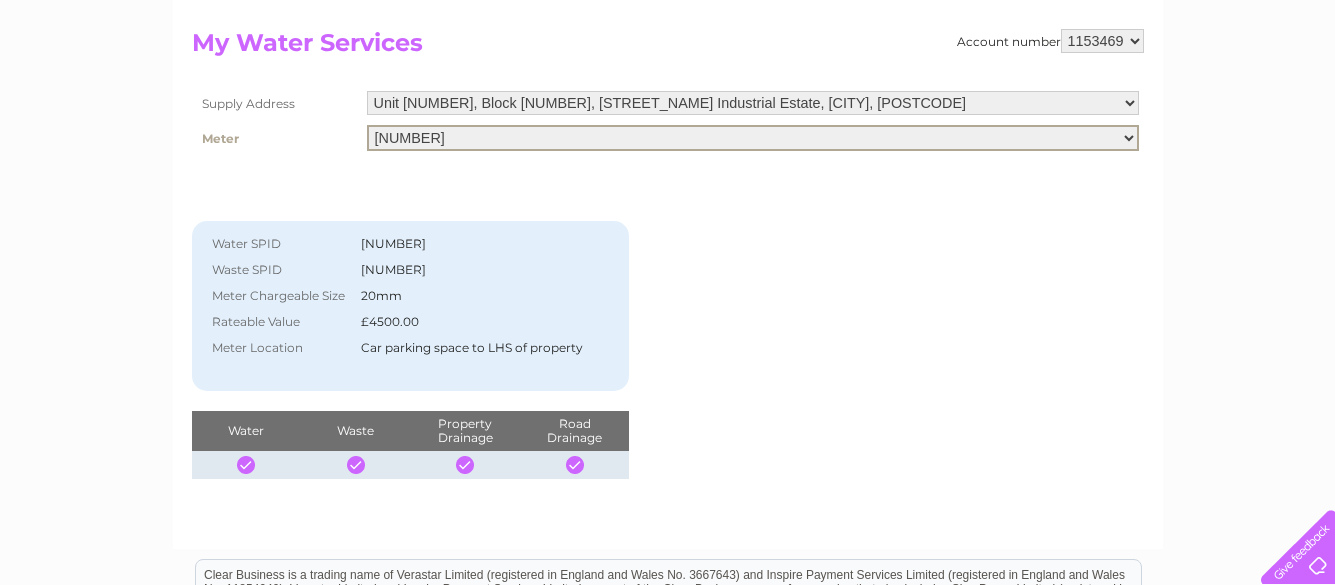 click on "[NUMBER]" at bounding box center [753, 138] 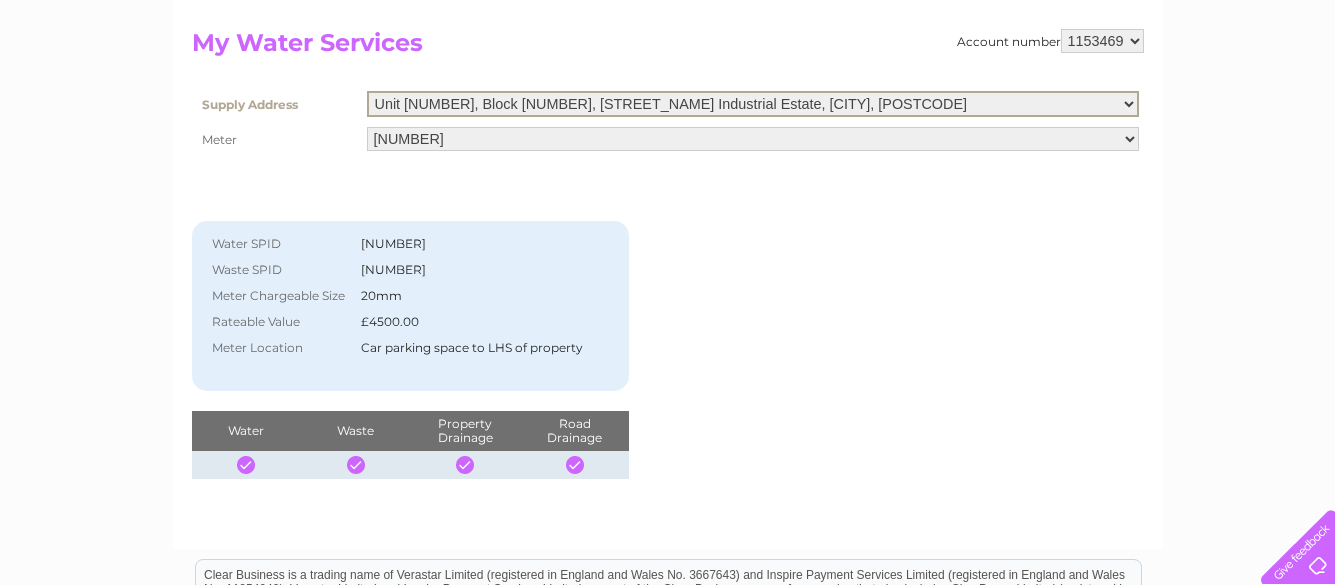 select on "[NUMBER]" 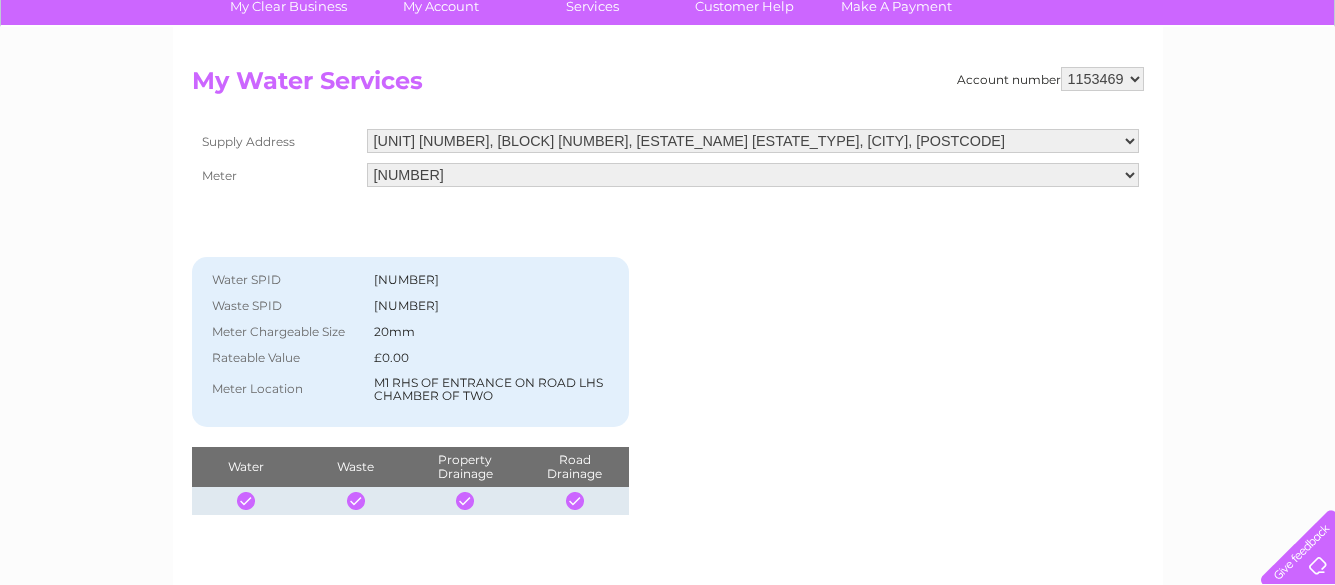 scroll, scrollTop: 200, scrollLeft: 0, axis: vertical 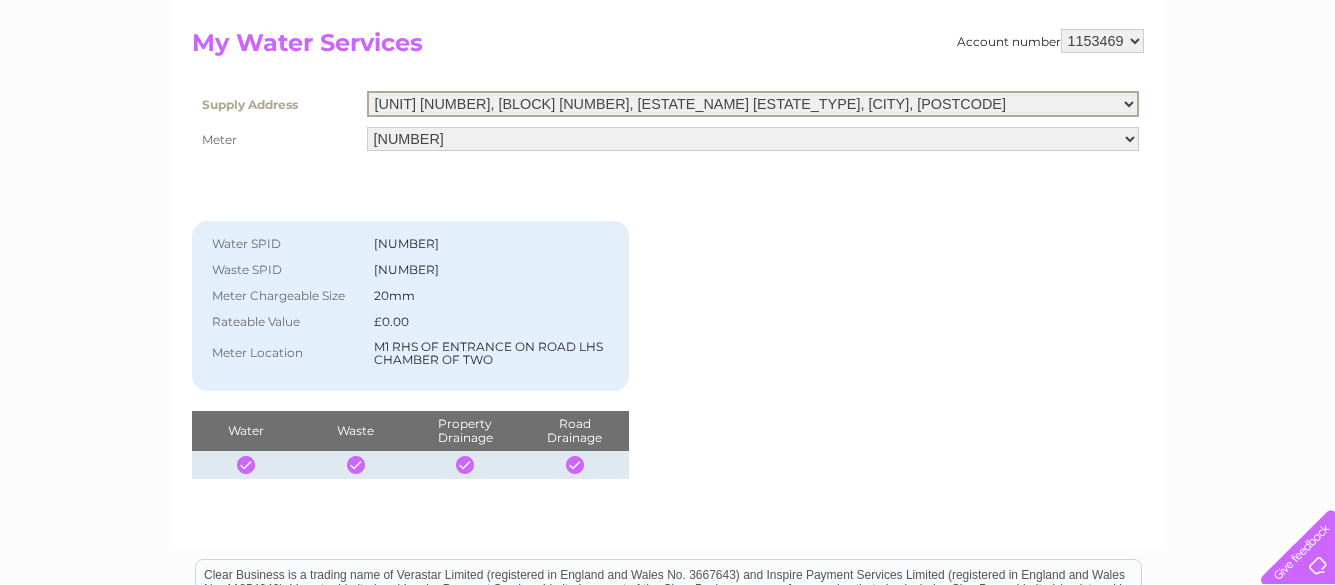 click on "[UNIT] [NUMBER], [BLOCK] [NUMBER], [ESTATE_NAME] [ESTATE_TYPE], [CITY], [POSTCODE]
[UNIT] [NUMBER], [BLOCK] [NUMBER], [ESTATE_NAME] [ESTATE_TYPE], [CITY], [POSTCODE]" at bounding box center (753, 104) 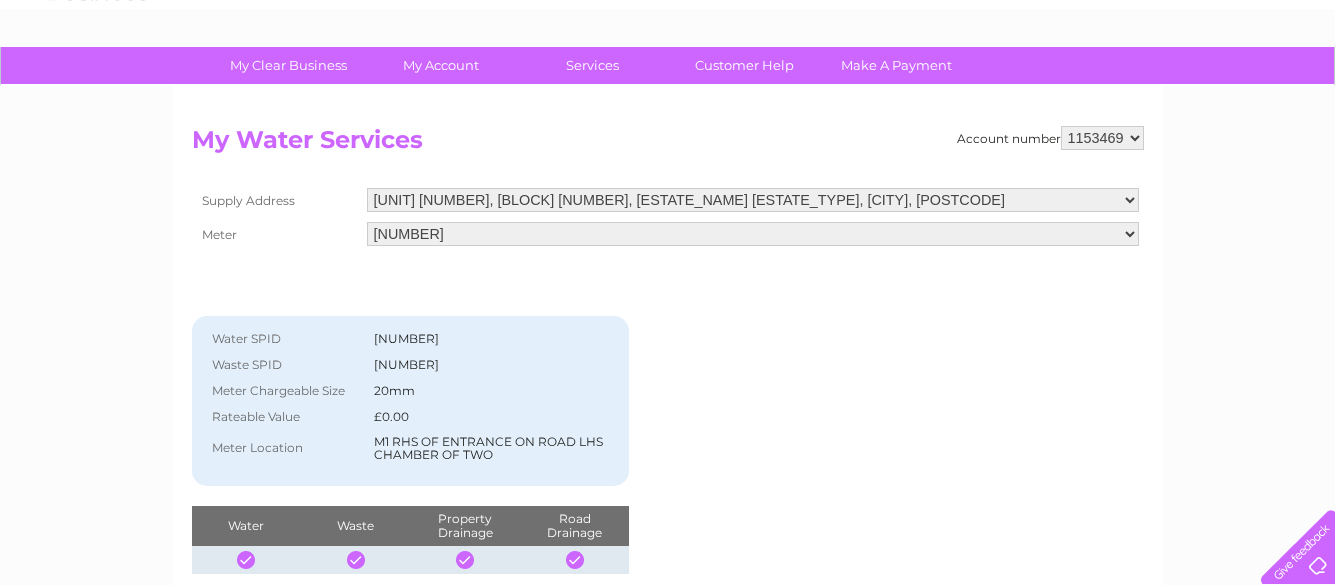 scroll, scrollTop: 0, scrollLeft: 0, axis: both 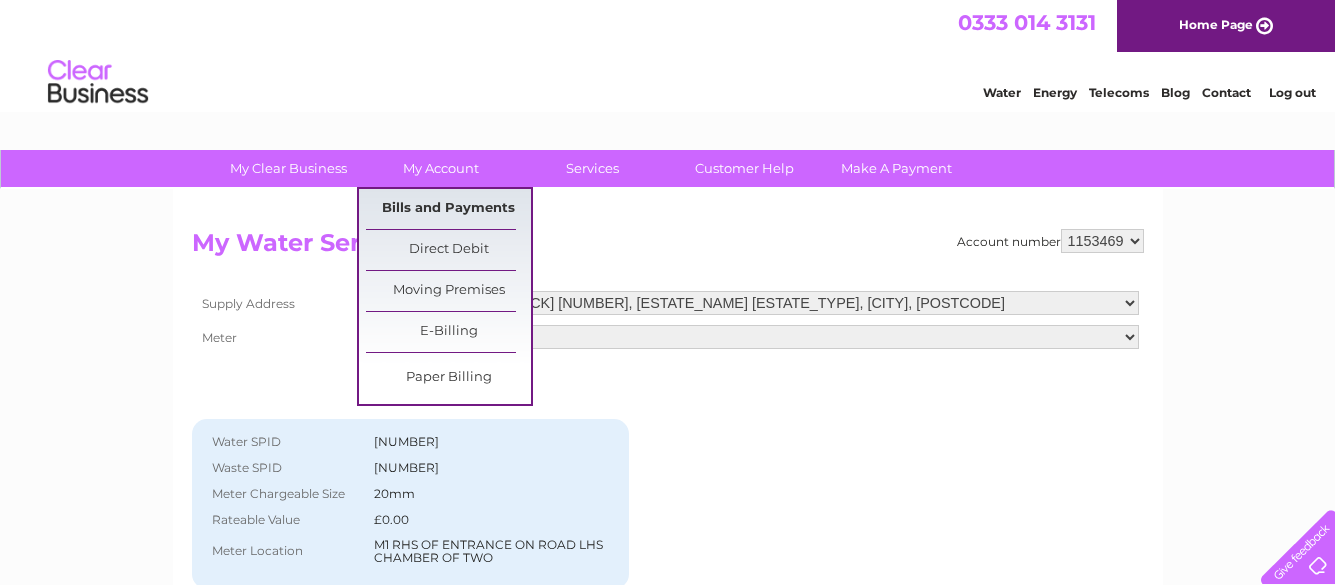 click on "Bills and Payments" at bounding box center (448, 209) 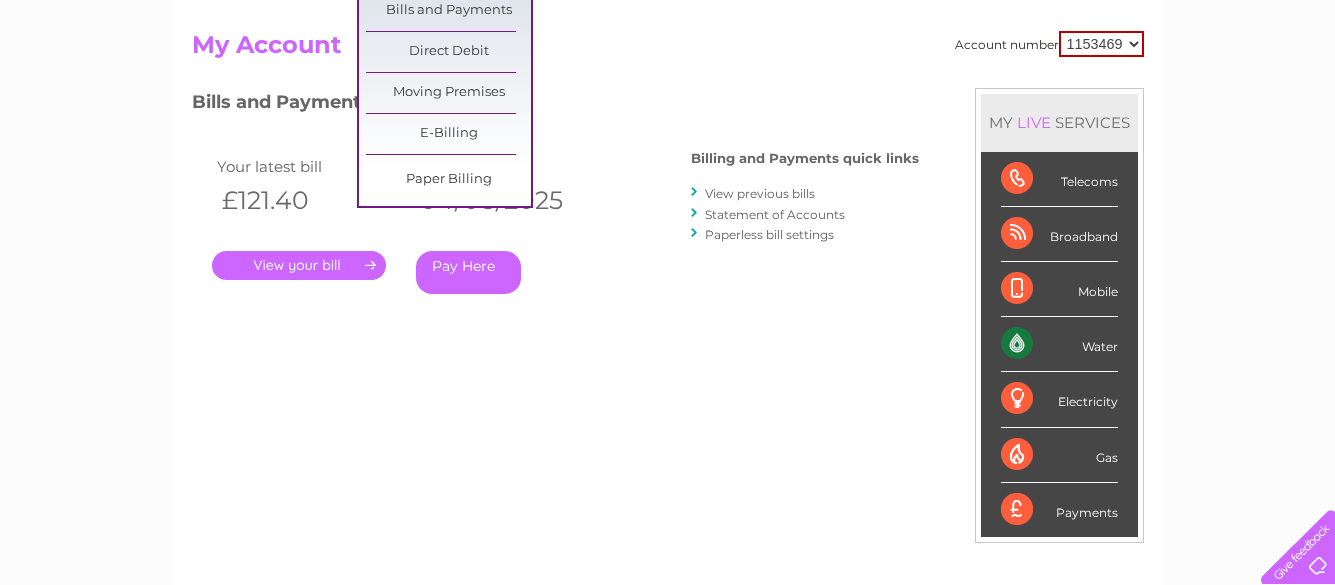 scroll, scrollTop: 200, scrollLeft: 0, axis: vertical 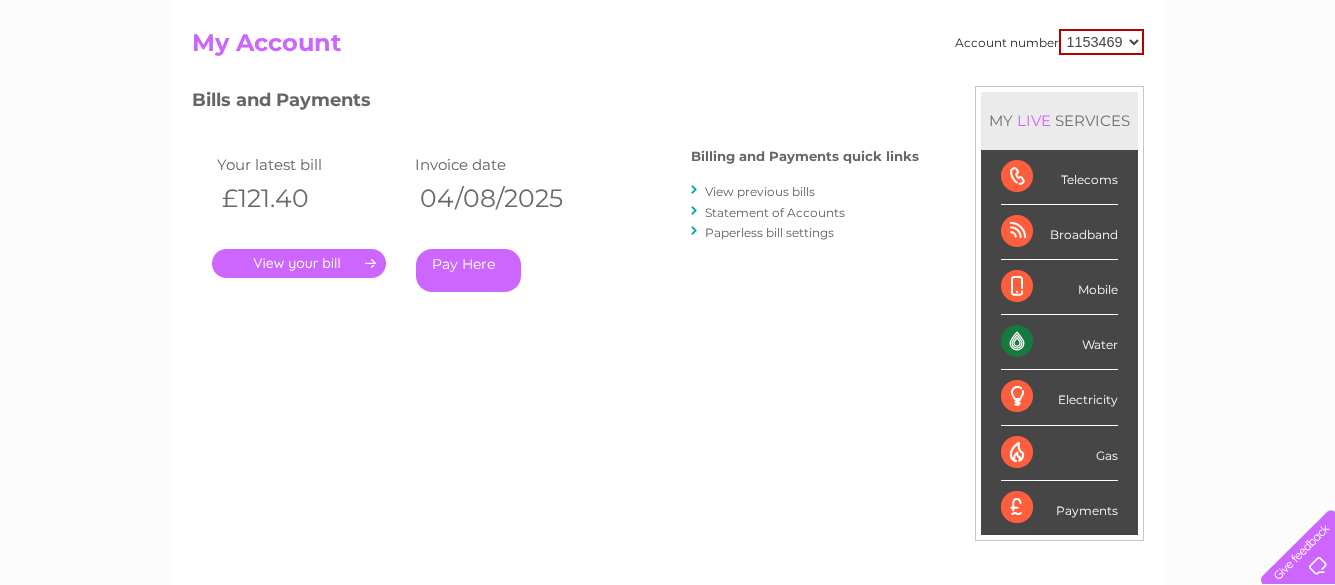 click on "." at bounding box center [299, 263] 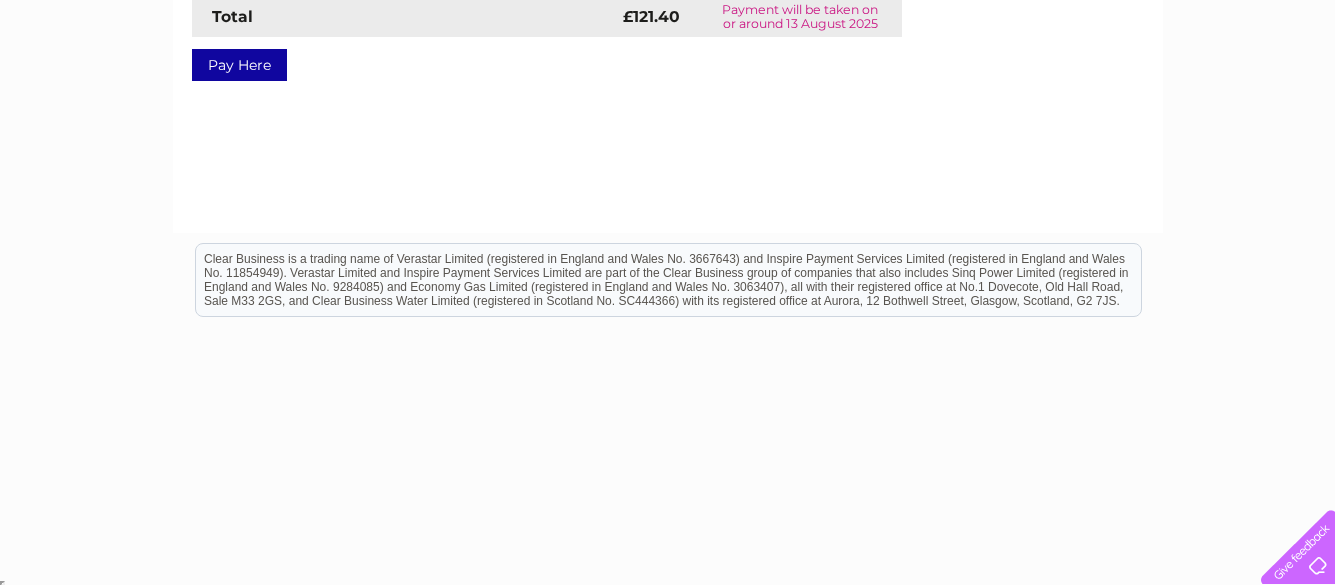 scroll, scrollTop: 521, scrollLeft: 0, axis: vertical 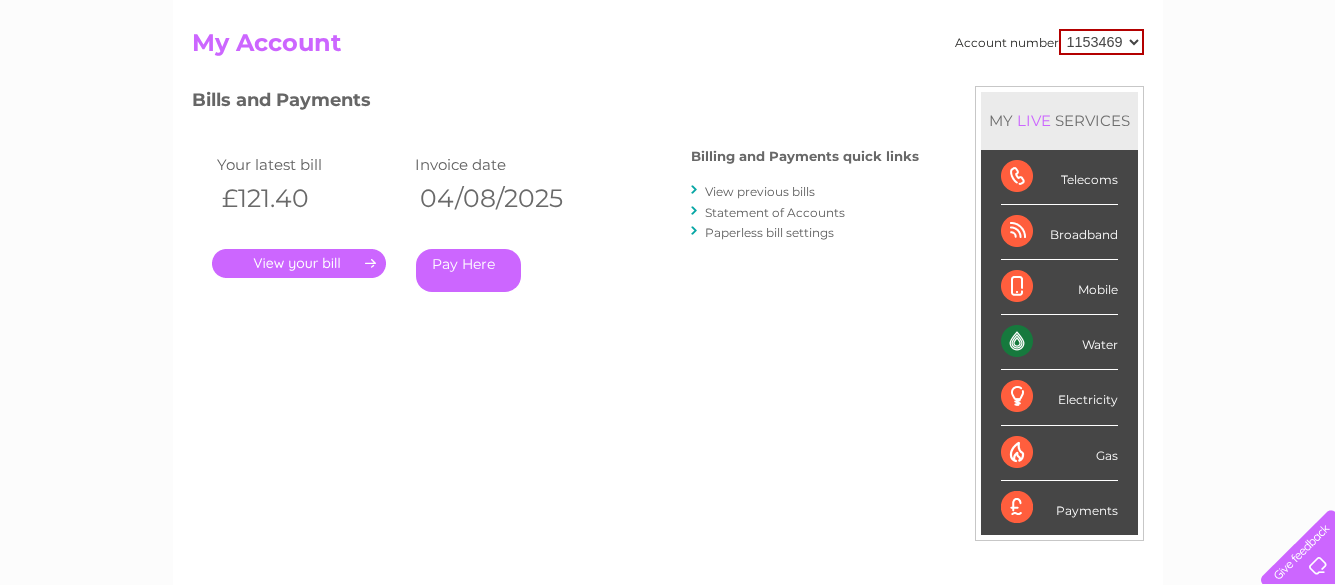click on "Statement of Accounts" at bounding box center [775, 212] 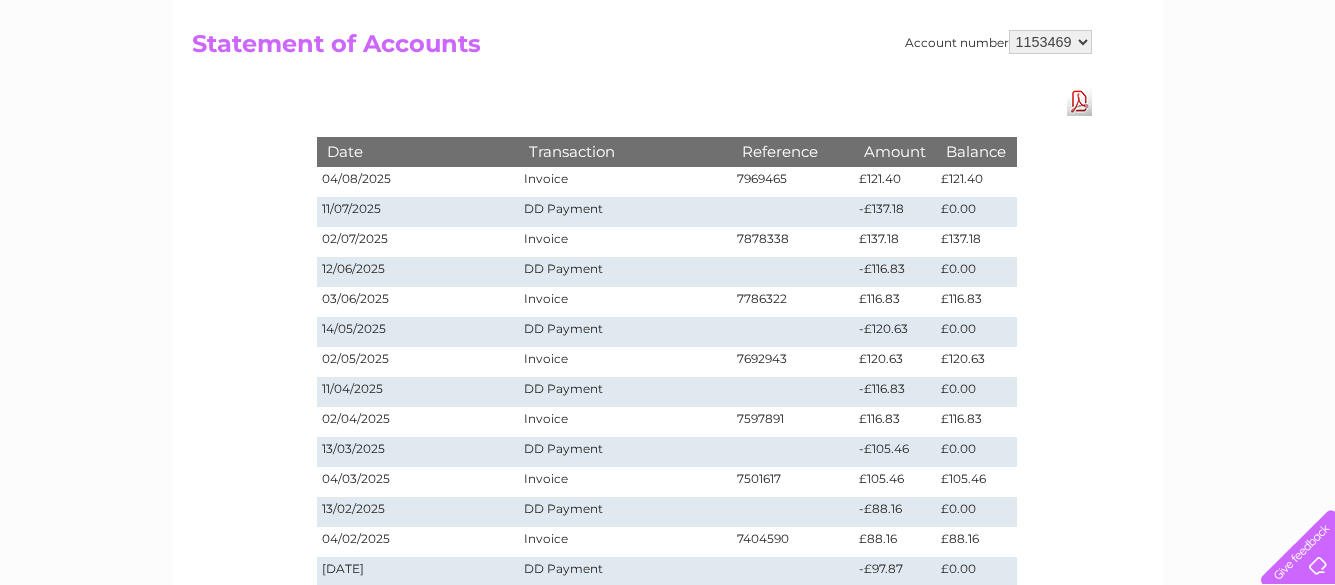 scroll, scrollTop: 200, scrollLeft: 0, axis: vertical 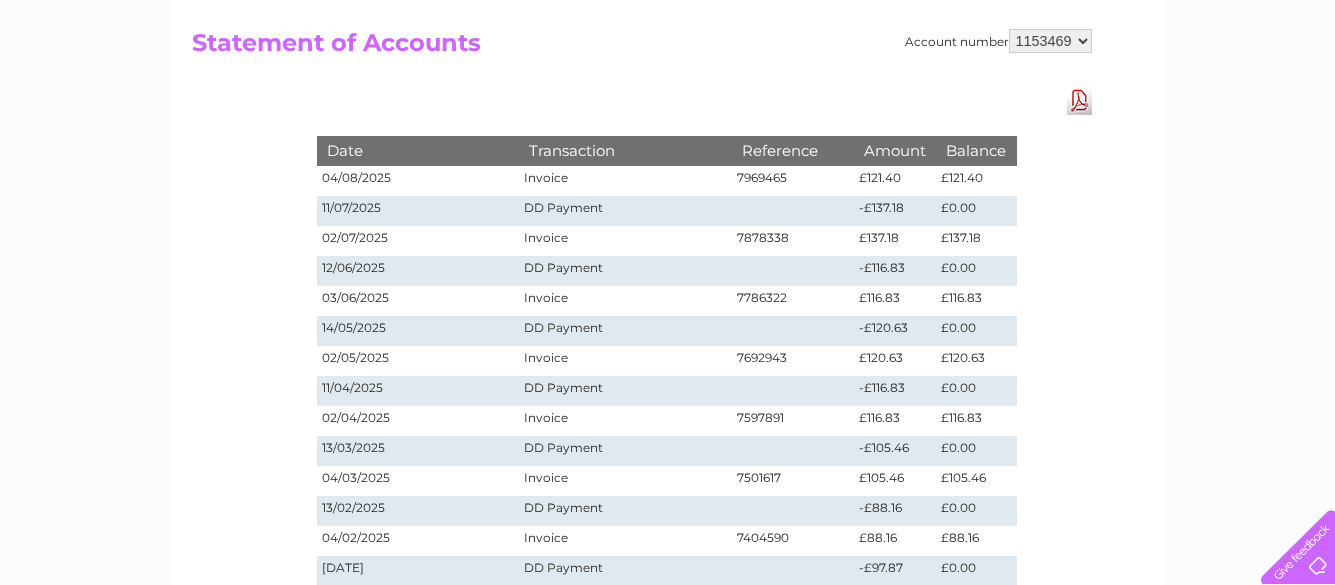 click on "Invoice" at bounding box center (625, 181) 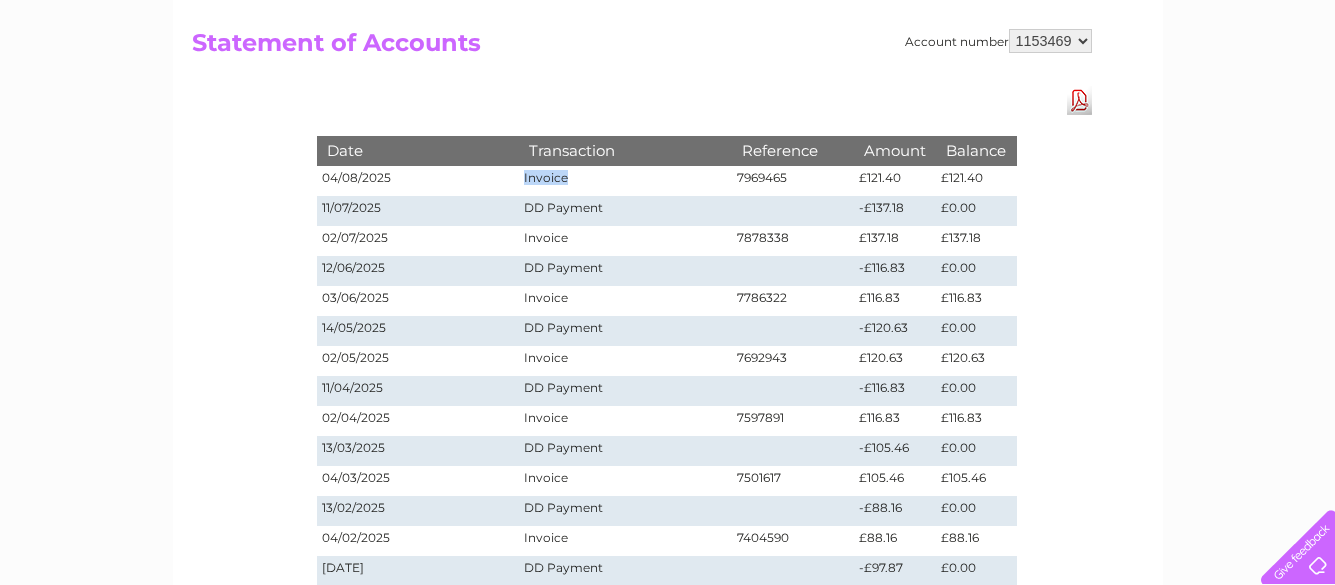 click on "Invoice" at bounding box center (625, 181) 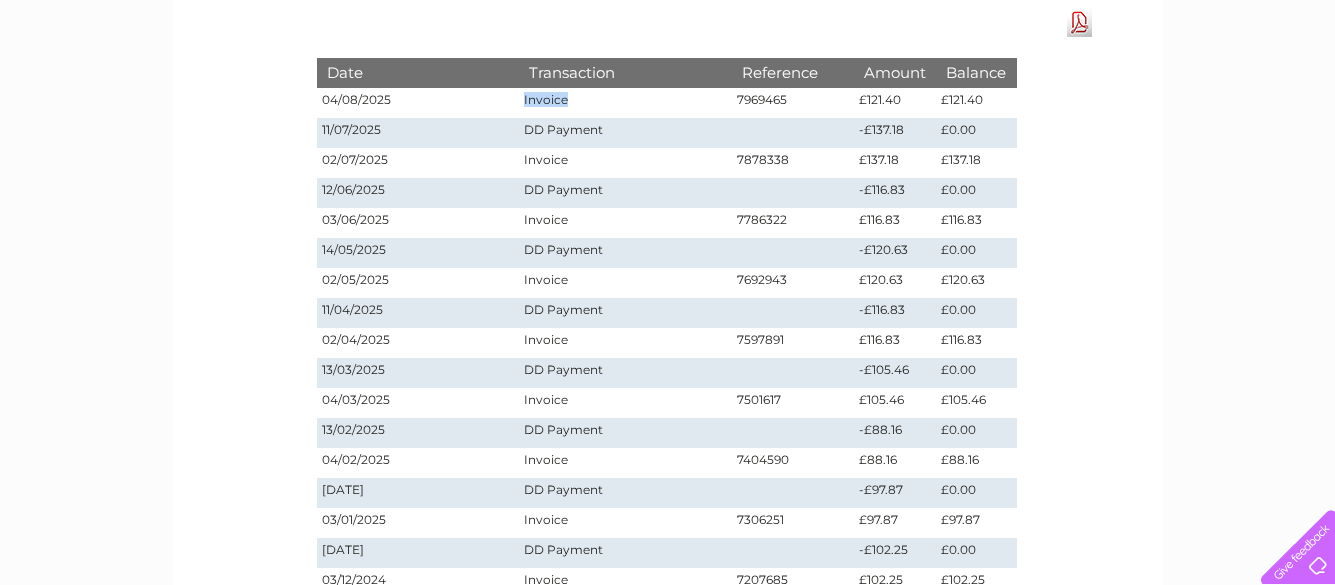 scroll, scrollTop: 300, scrollLeft: 0, axis: vertical 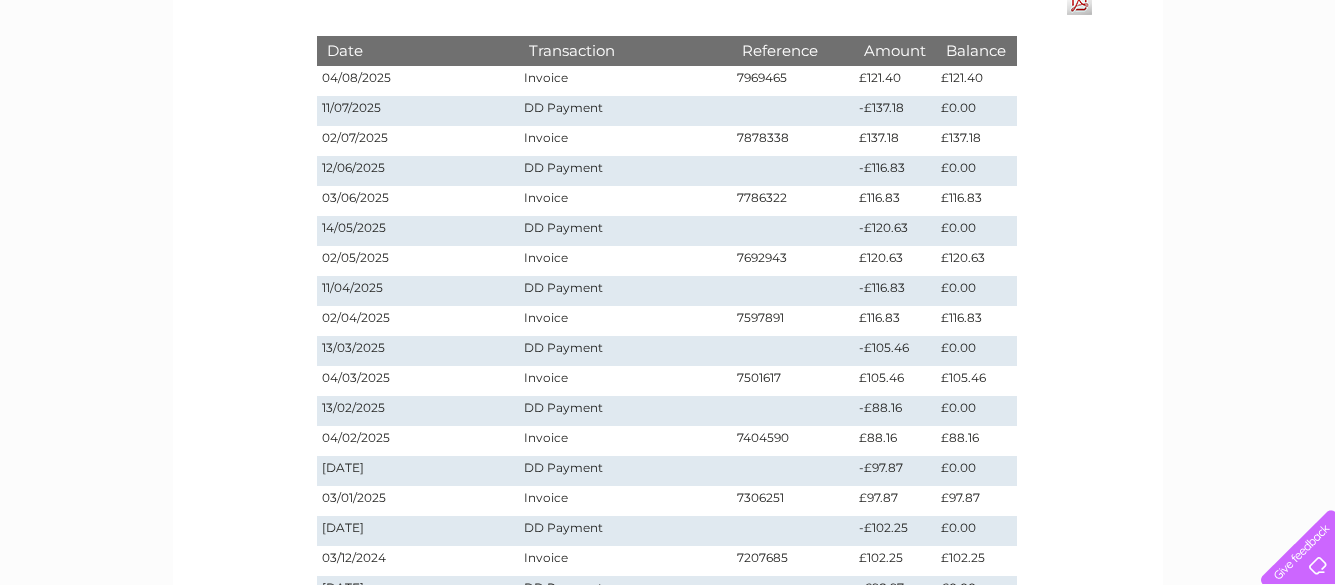 click on "Invoice" at bounding box center (625, 141) 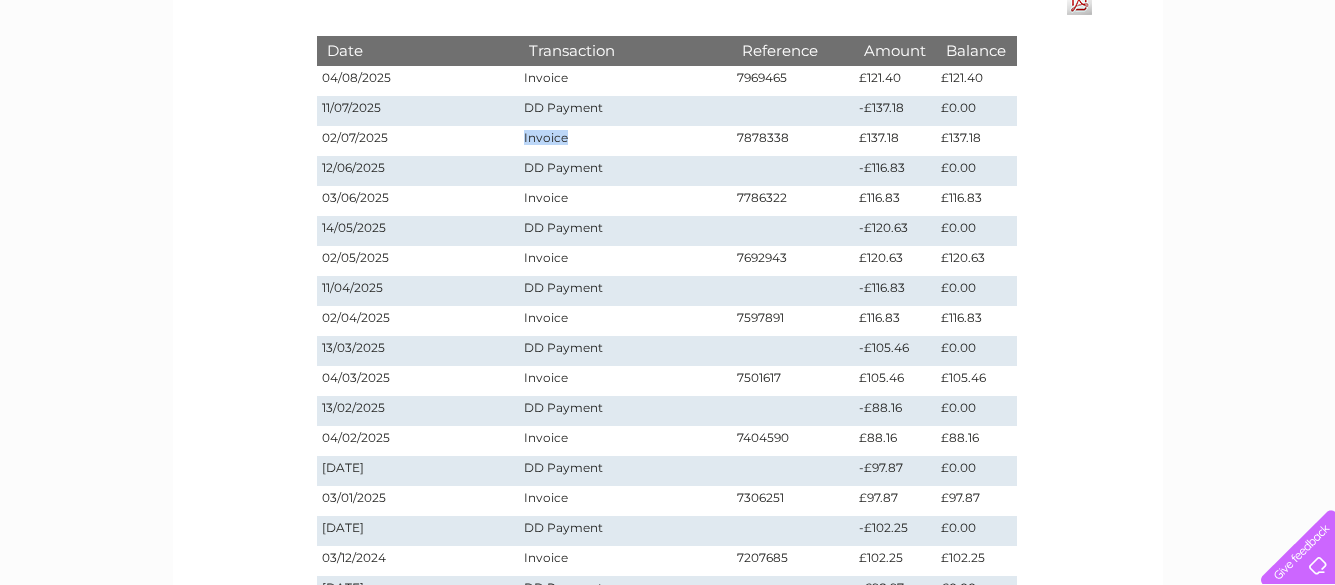 click on "Invoice" at bounding box center (625, 141) 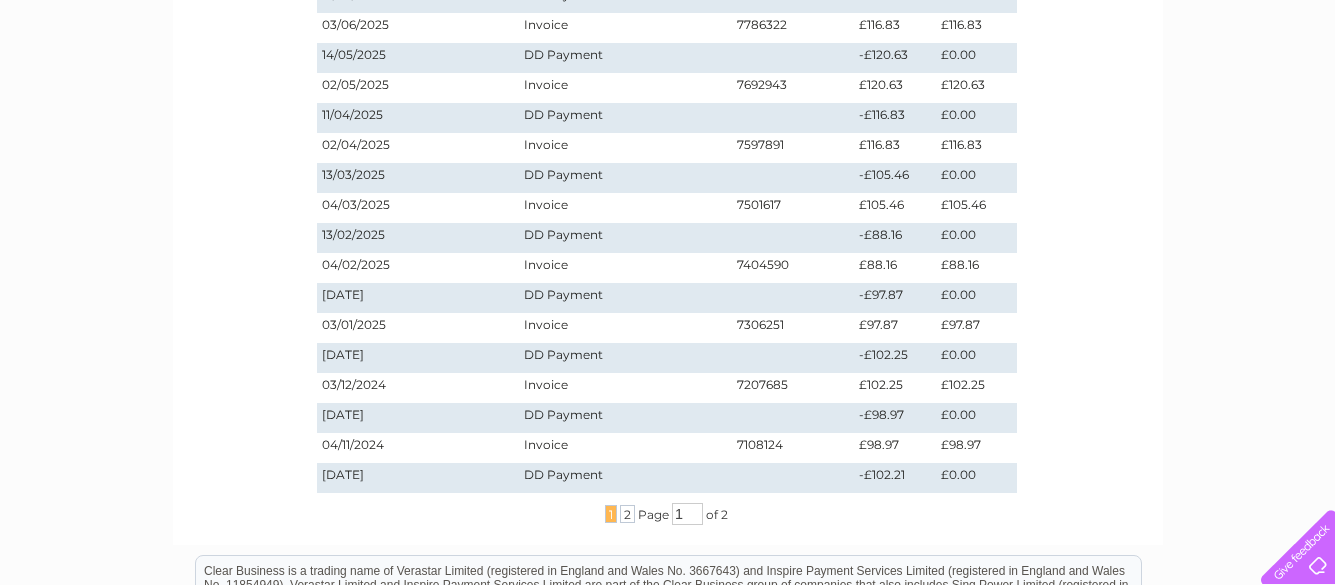 scroll, scrollTop: 489, scrollLeft: 0, axis: vertical 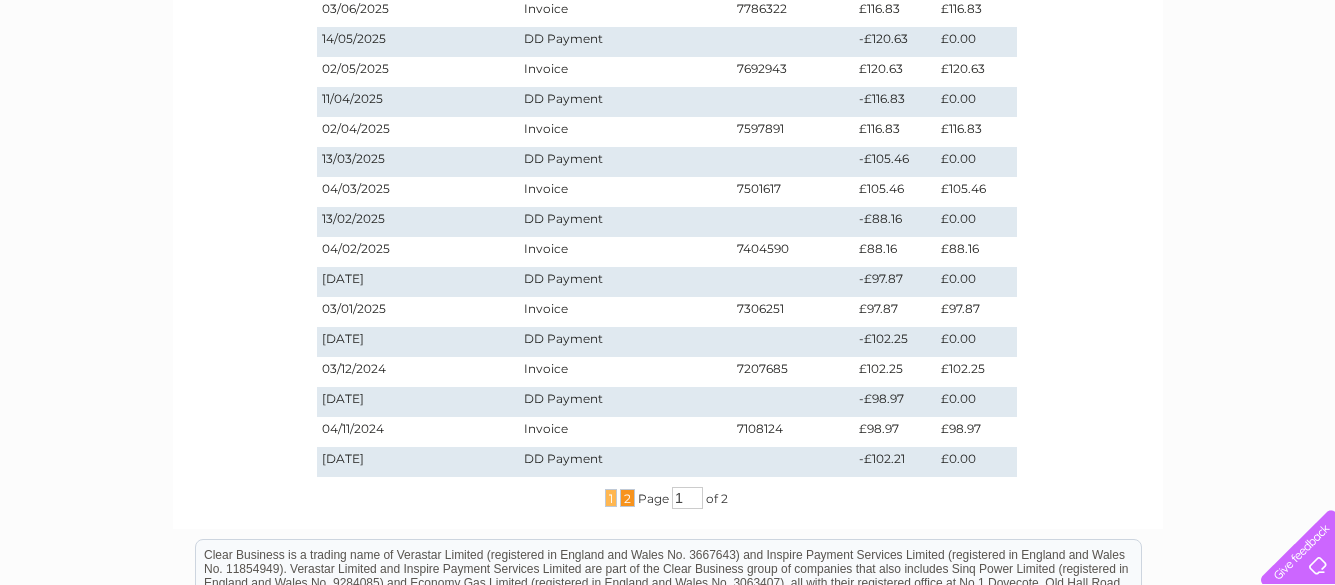 click on "2" at bounding box center (627, 498) 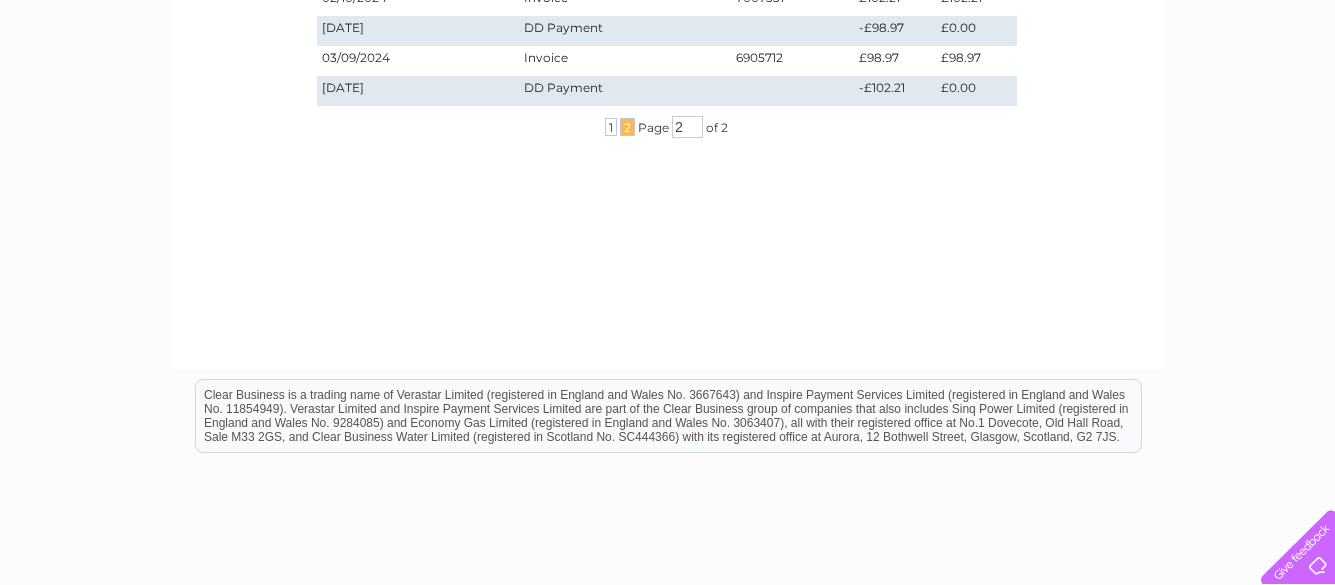 scroll, scrollTop: 189, scrollLeft: 0, axis: vertical 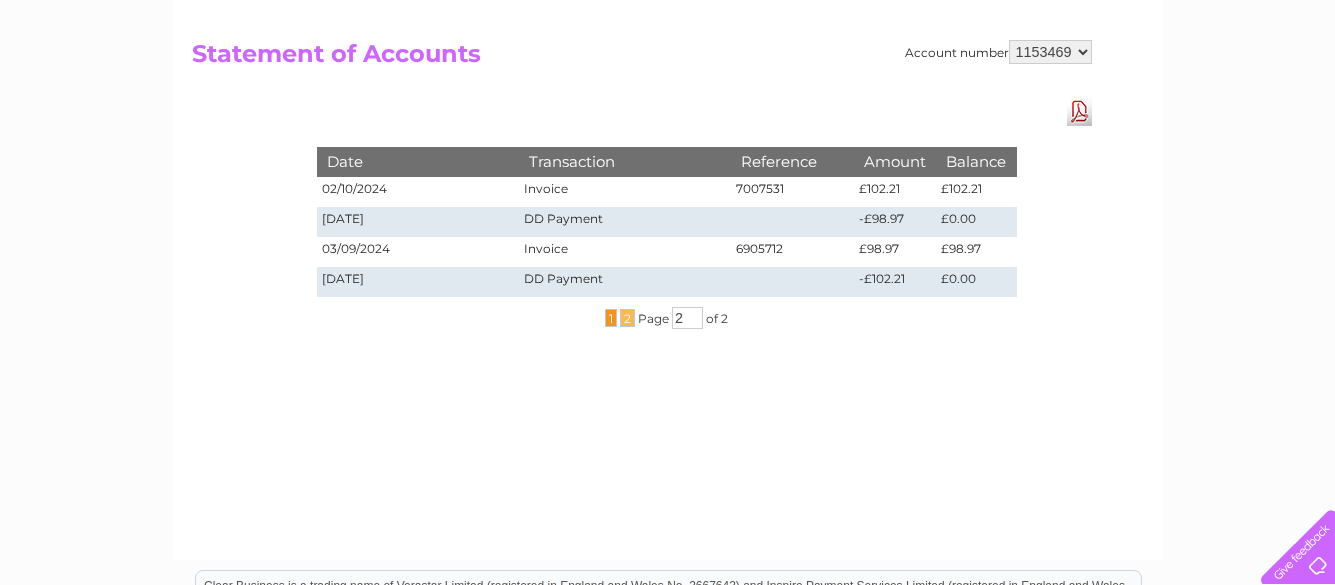 click on "1" at bounding box center (611, 318) 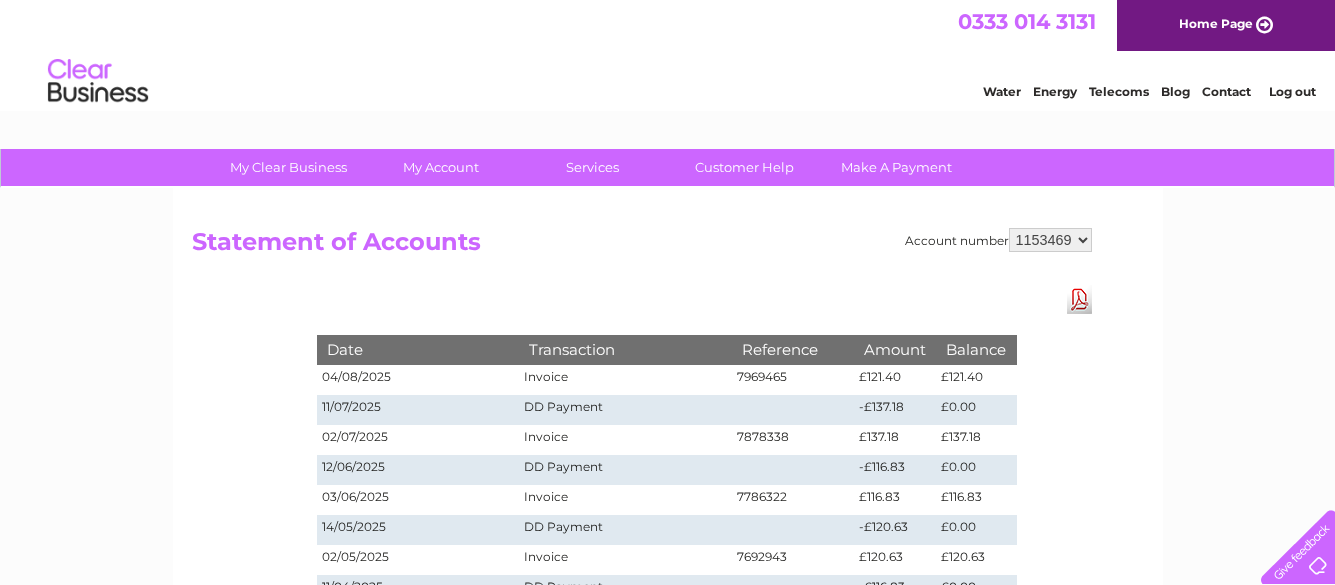 scroll, scrollTop: 0, scrollLeft: 0, axis: both 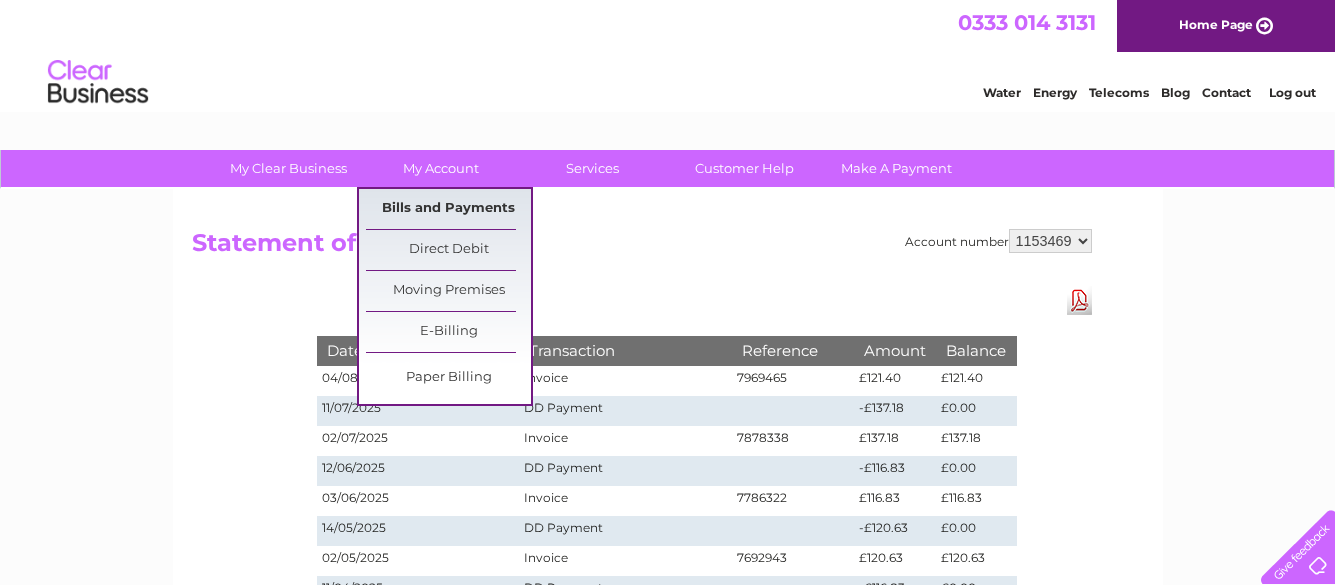 click on "Bills and Payments" at bounding box center (448, 209) 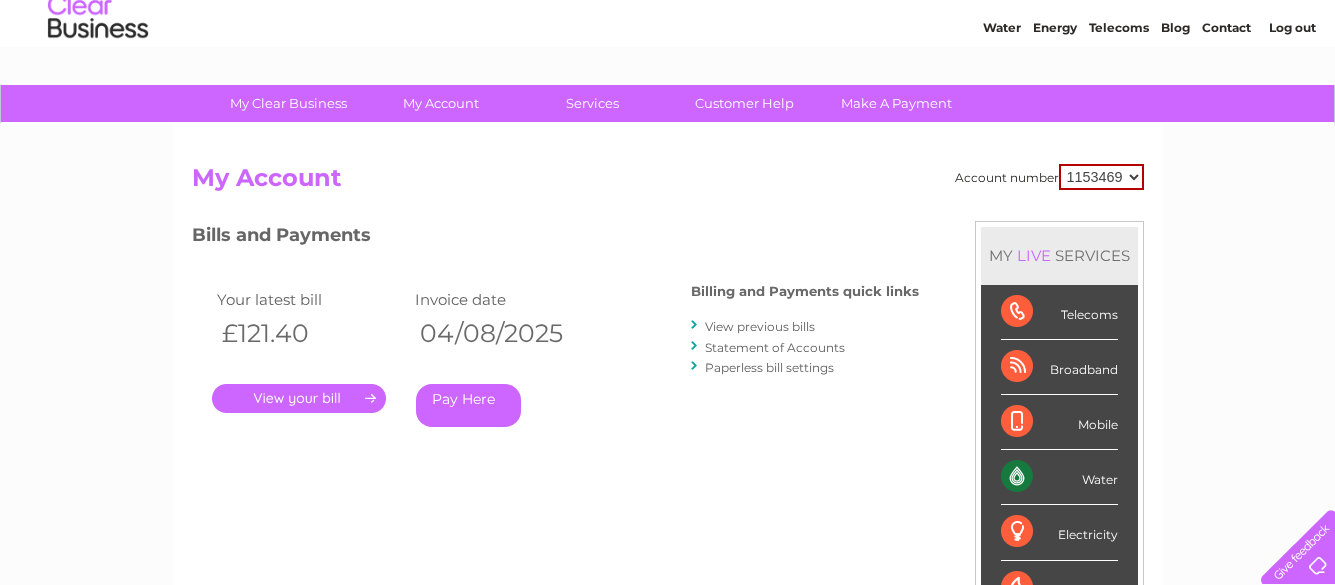 scroll, scrollTop: 200, scrollLeft: 0, axis: vertical 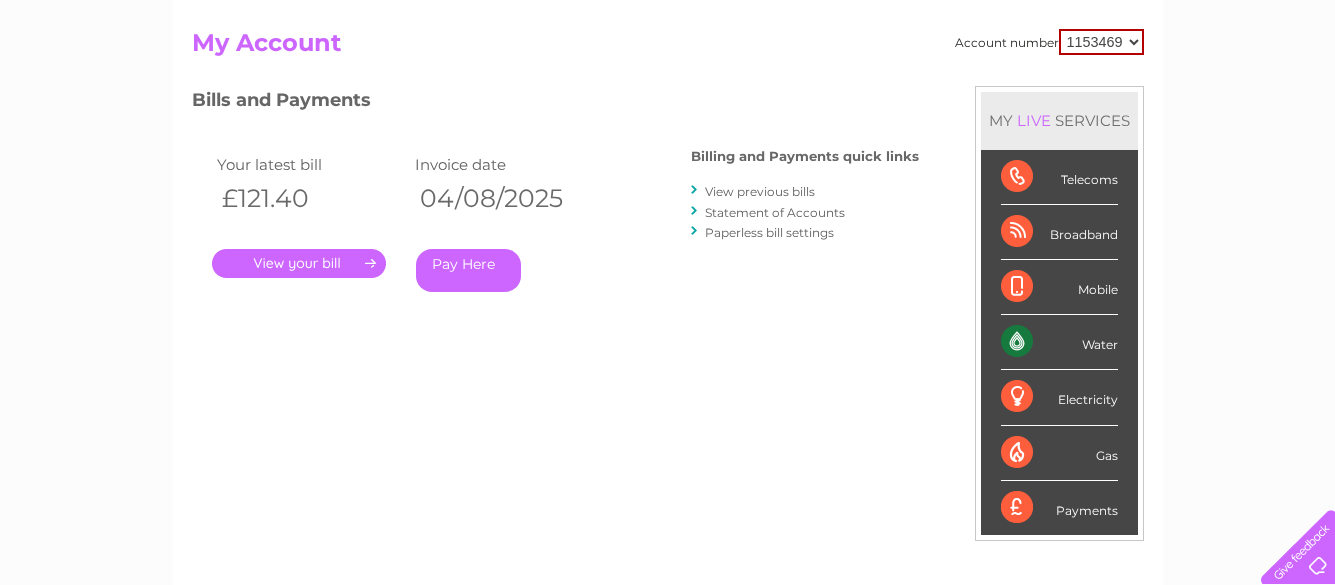 click on "." at bounding box center [299, 263] 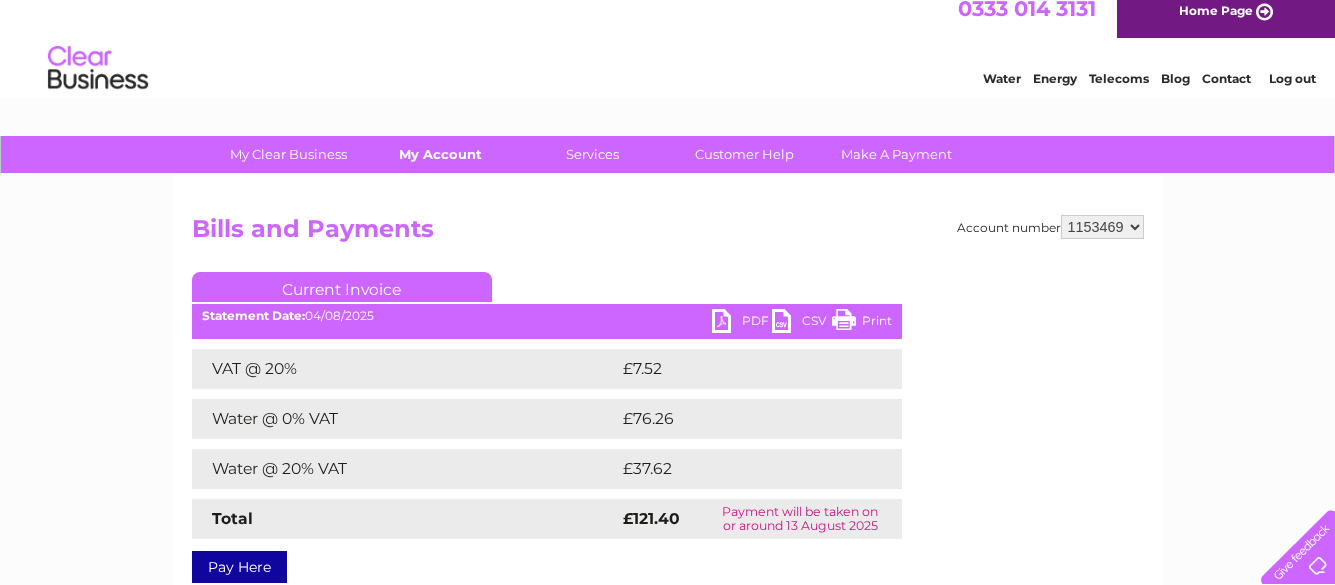 scroll, scrollTop: 0, scrollLeft: 0, axis: both 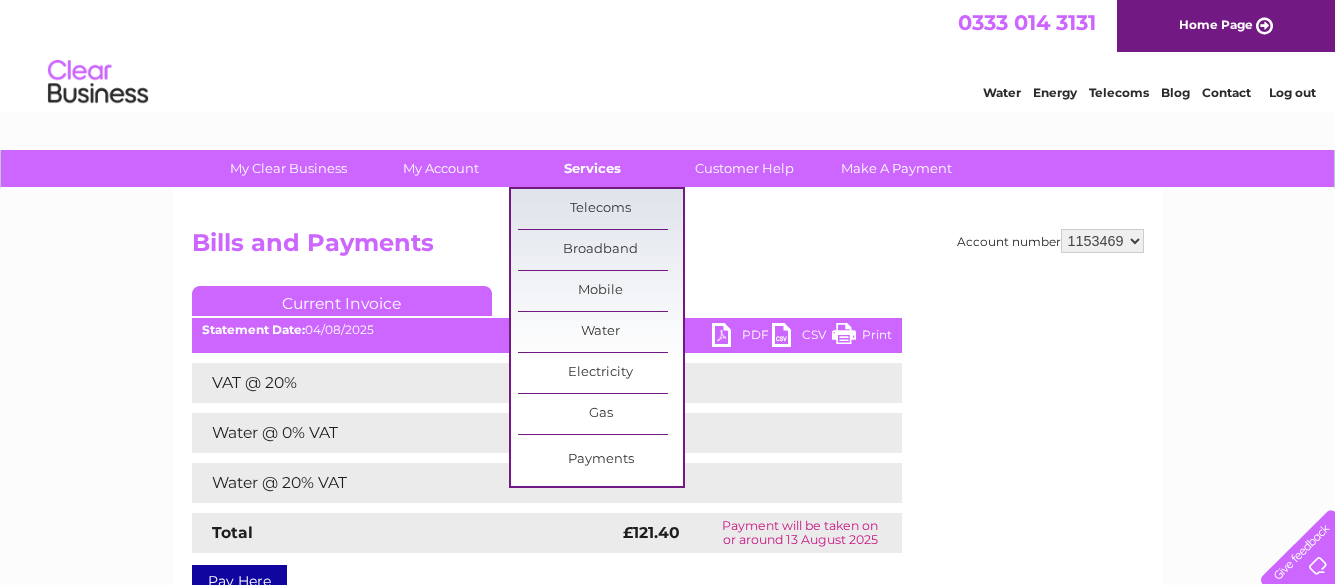 click on "Services" at bounding box center [592, 168] 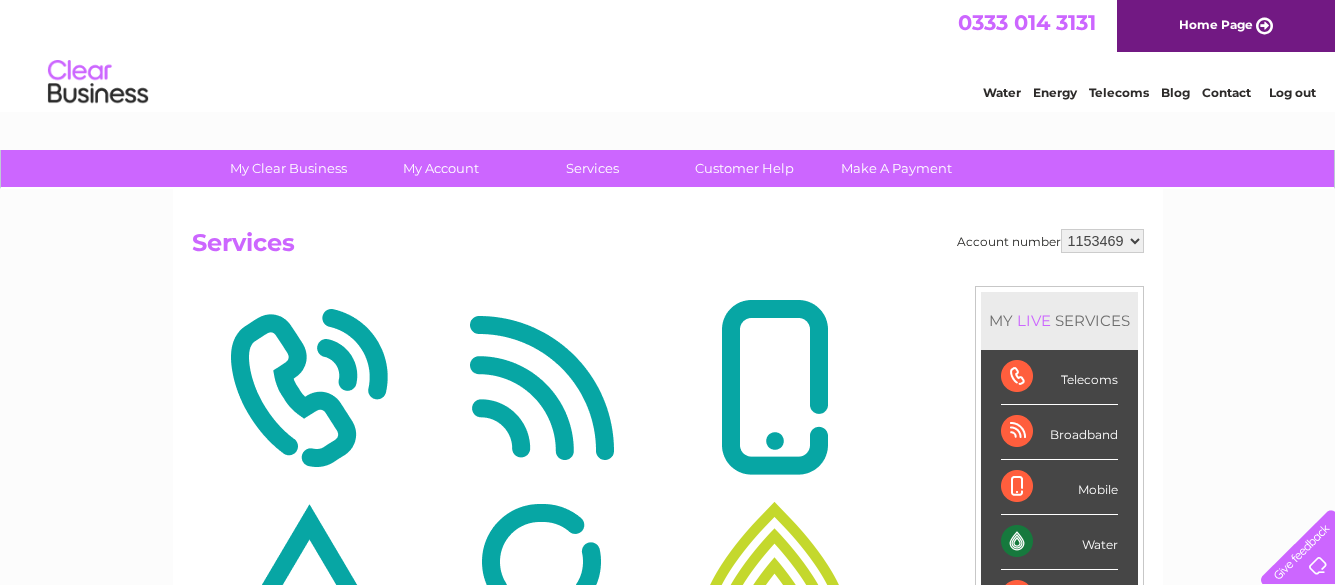 scroll, scrollTop: 0, scrollLeft: 0, axis: both 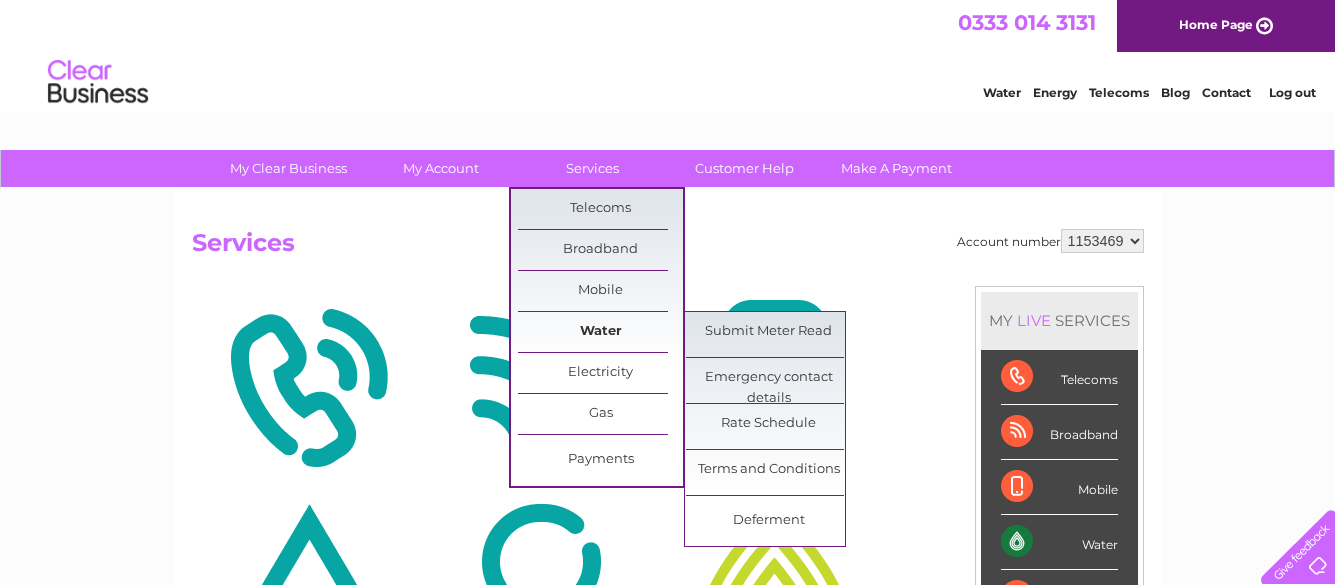 click on "Water" at bounding box center [600, 332] 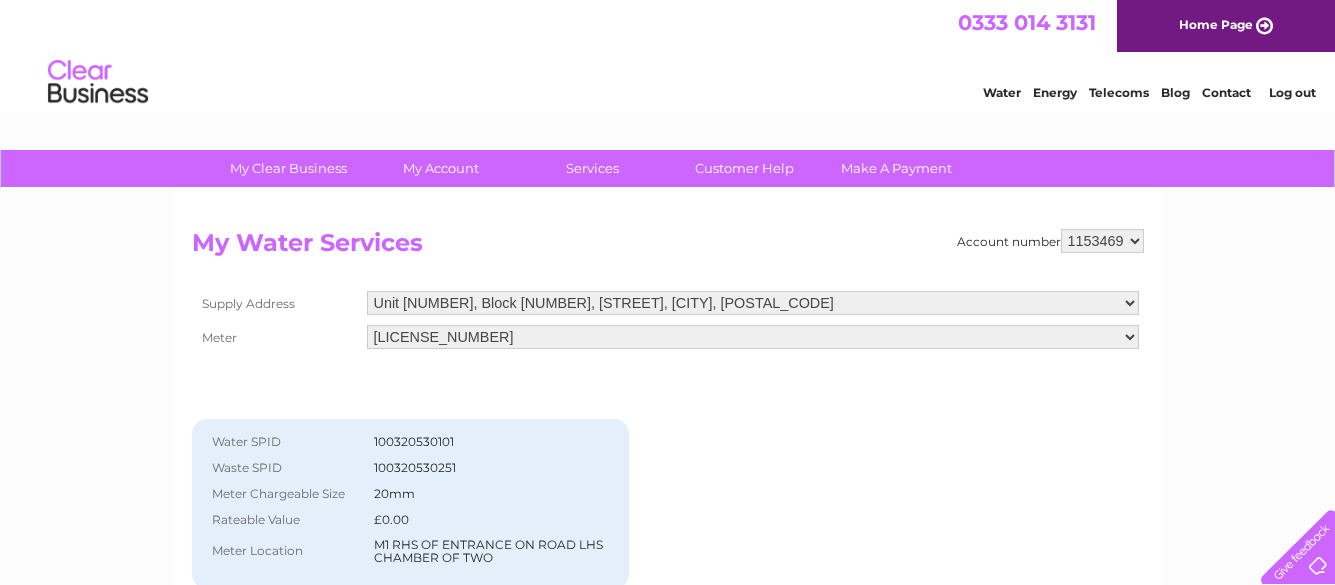 scroll, scrollTop: 100, scrollLeft: 0, axis: vertical 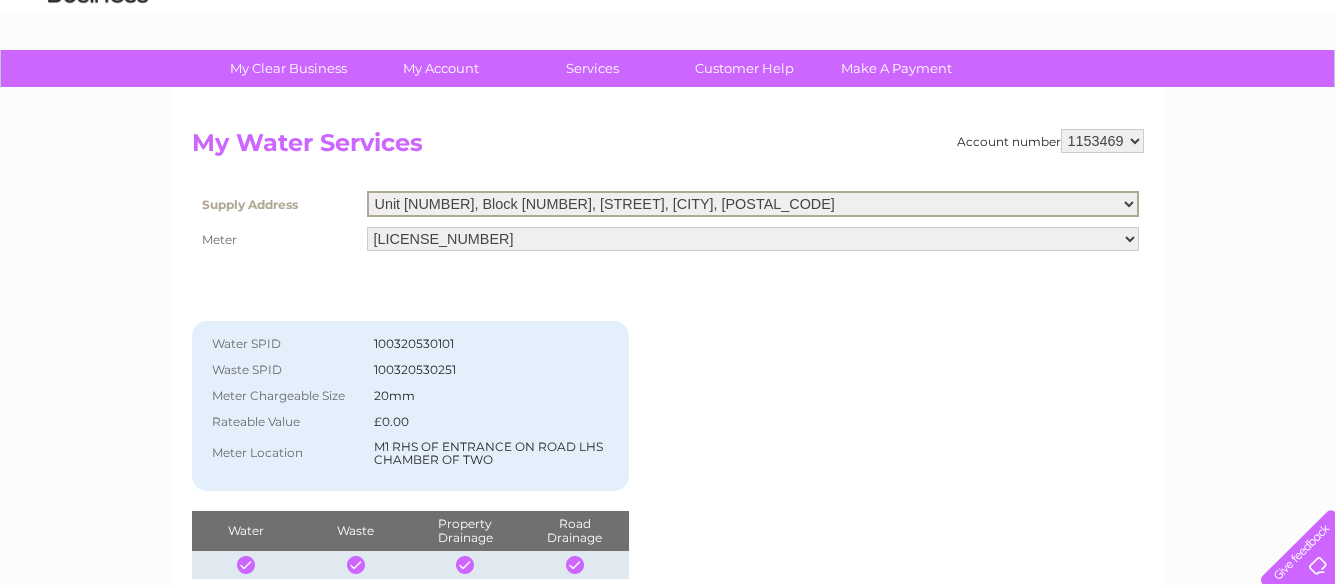 click on "Unit 5, Block 4, Woodend Industrial Estate, Cowdenbeath, KY4 8HW
Unit 4, Block 4, Woodend Industrial Estate, Cowdenbeath, KY4 8HW" at bounding box center [753, 204] 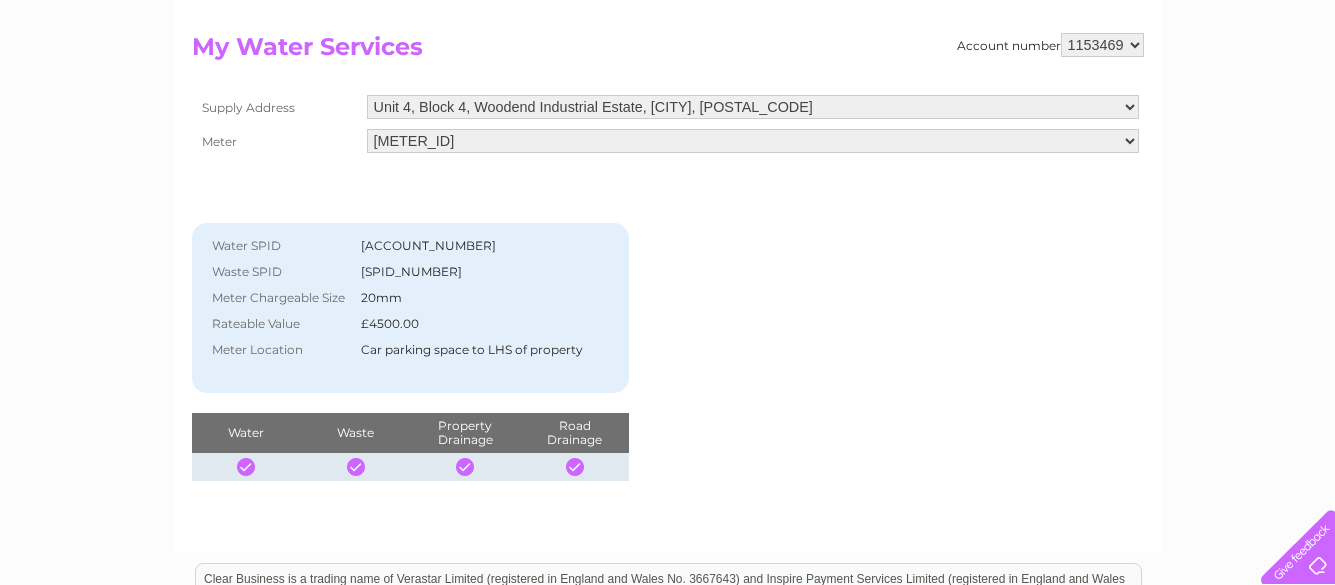 scroll, scrollTop: 200, scrollLeft: 0, axis: vertical 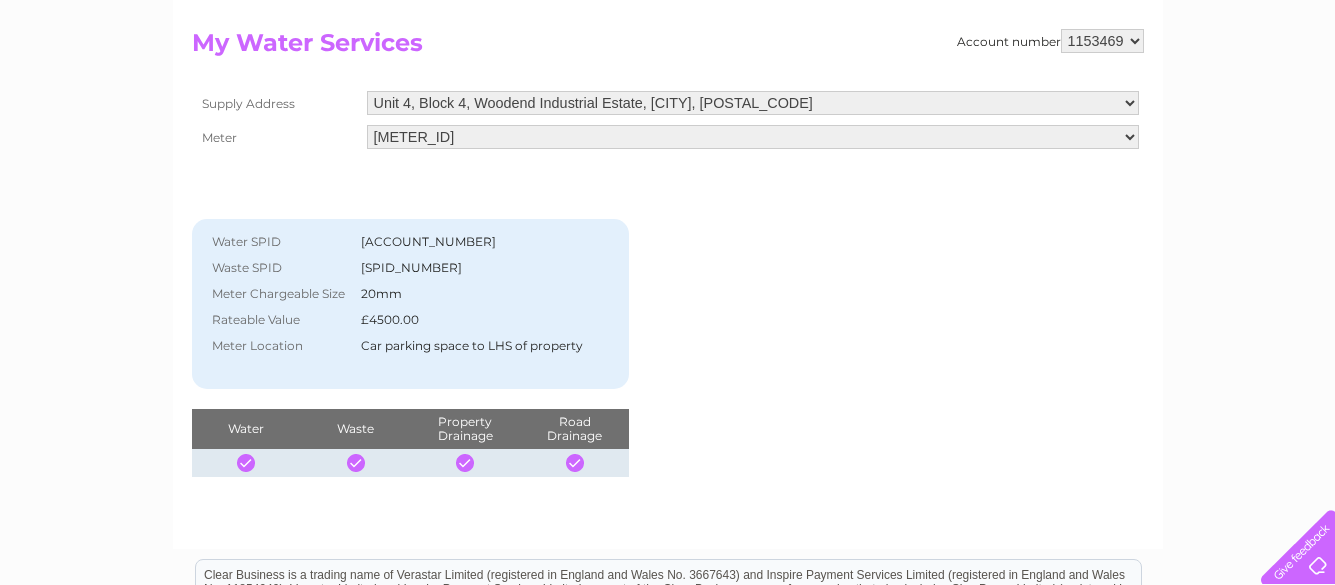 click on "Unit 5, Block 4, Woodend Industrial Estate, Cowdenbeath, KY4 8HW
Unit 4, Block 4, Woodend Industrial Estate, Cowdenbeath, KY4 8HW" at bounding box center (753, 103) 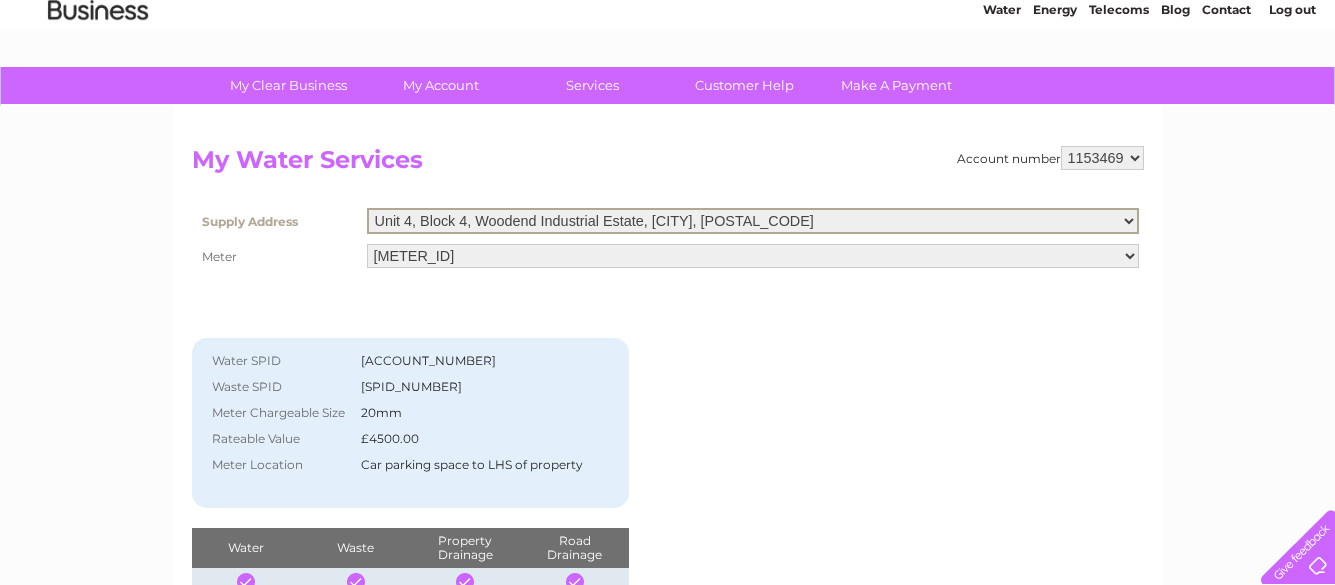 scroll, scrollTop: 0, scrollLeft: 0, axis: both 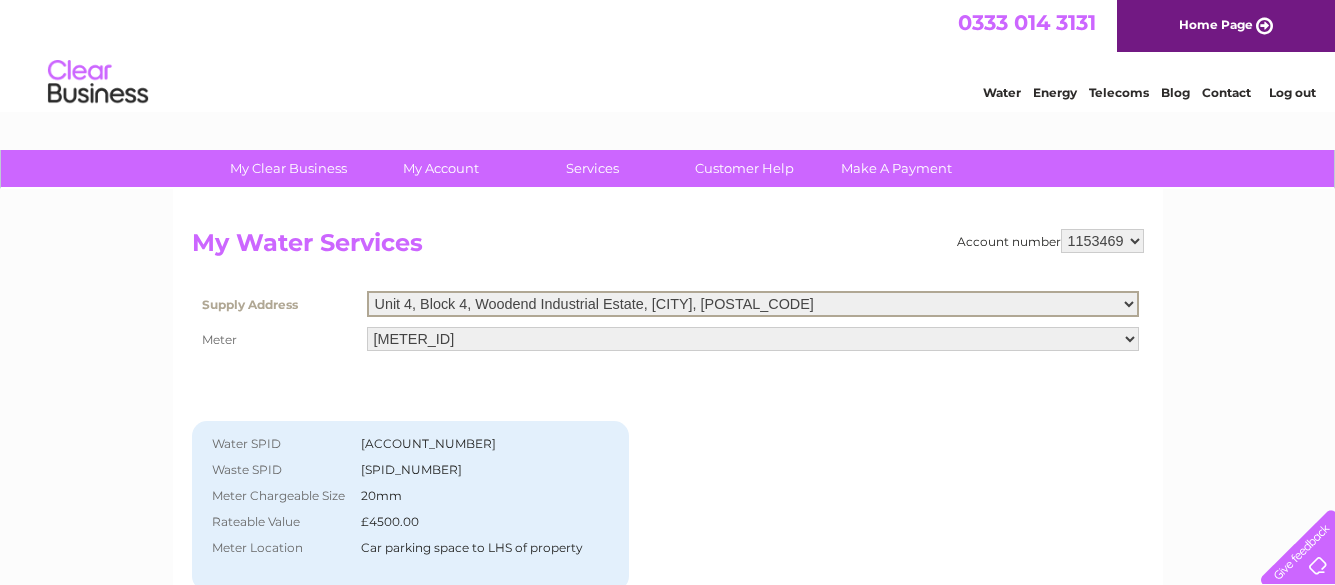 click on "Unit 5, Block 4, Woodend Industrial Estate, Cowdenbeath, KY4 8HW
Unit 4, Block 4, Woodend Industrial Estate, Cowdenbeath, KY4 8HW" at bounding box center [753, 304] 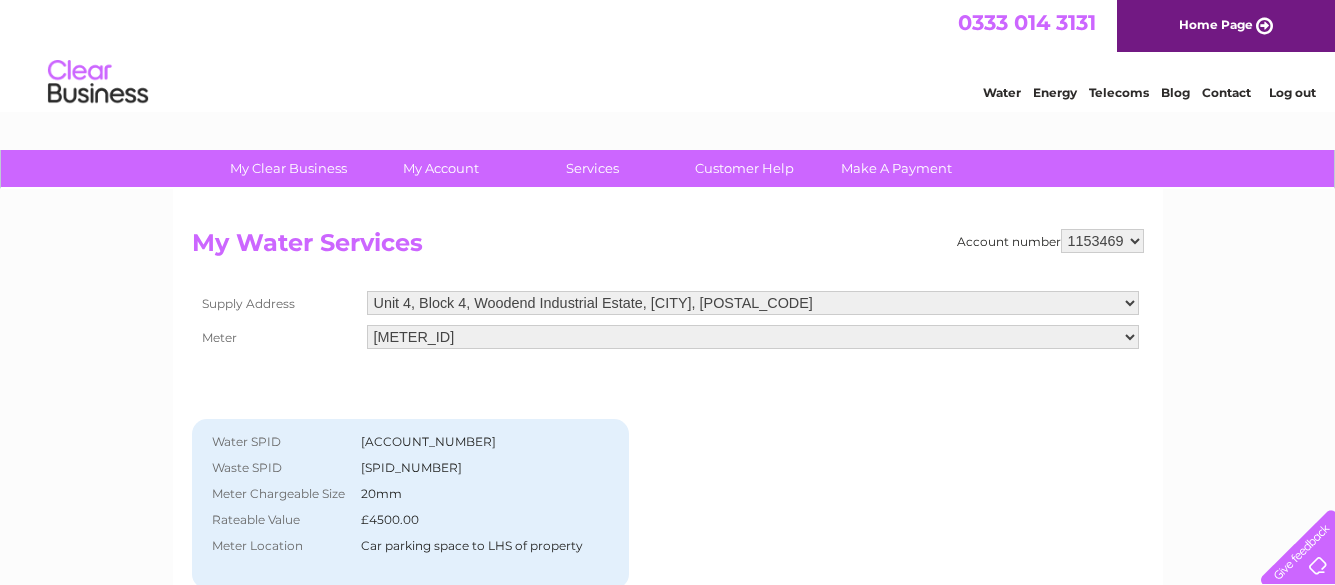 click on "My Water Services" at bounding box center (668, 248) 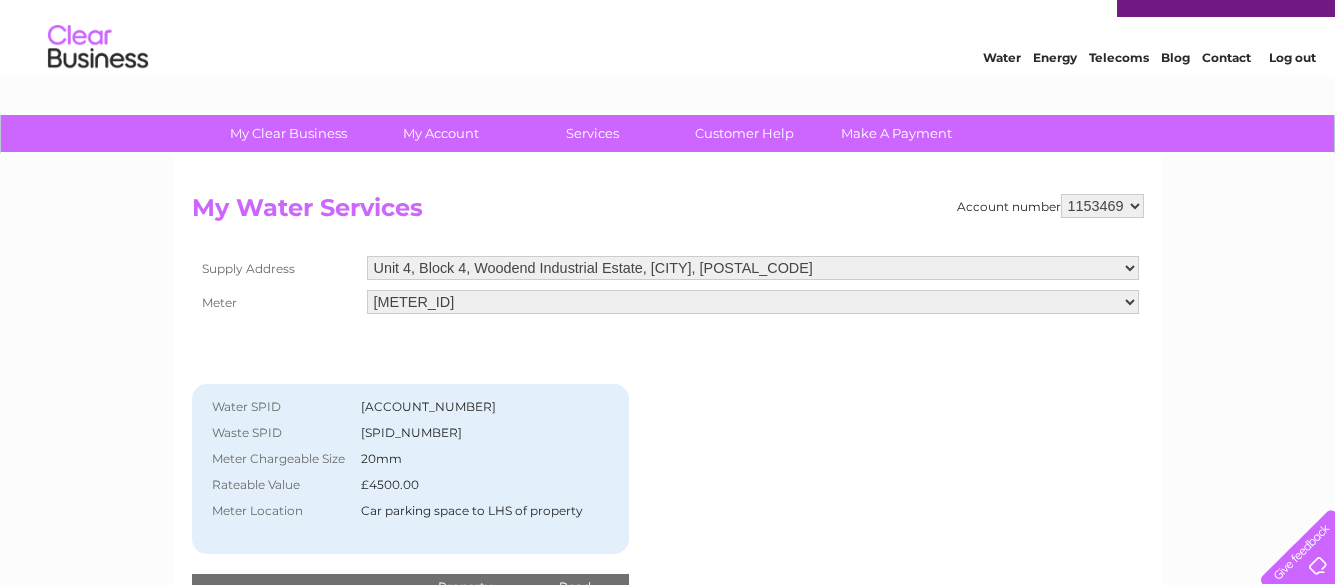 scroll, scrollTop: 0, scrollLeft: 0, axis: both 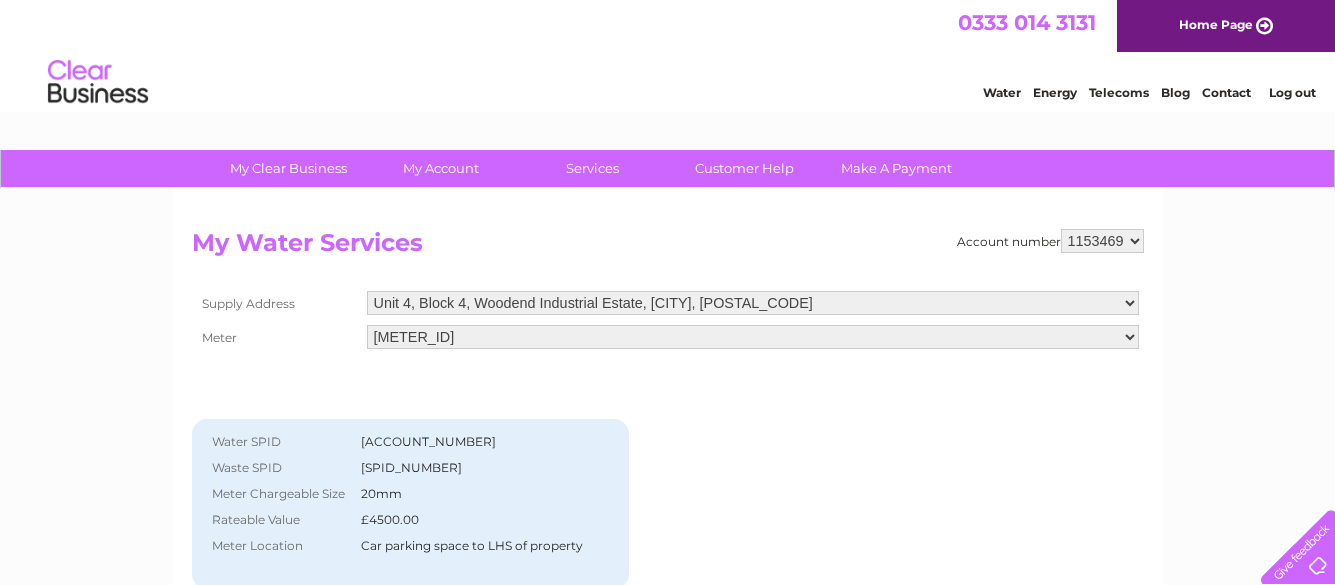 click on "Unit 5, Block 4, Woodend Industrial Estate, Cowdenbeath, KY4 8HW
Unit 4, Block 4, Woodend Industrial Estate, Cowdenbeath, KY4 8HW" at bounding box center [753, 303] 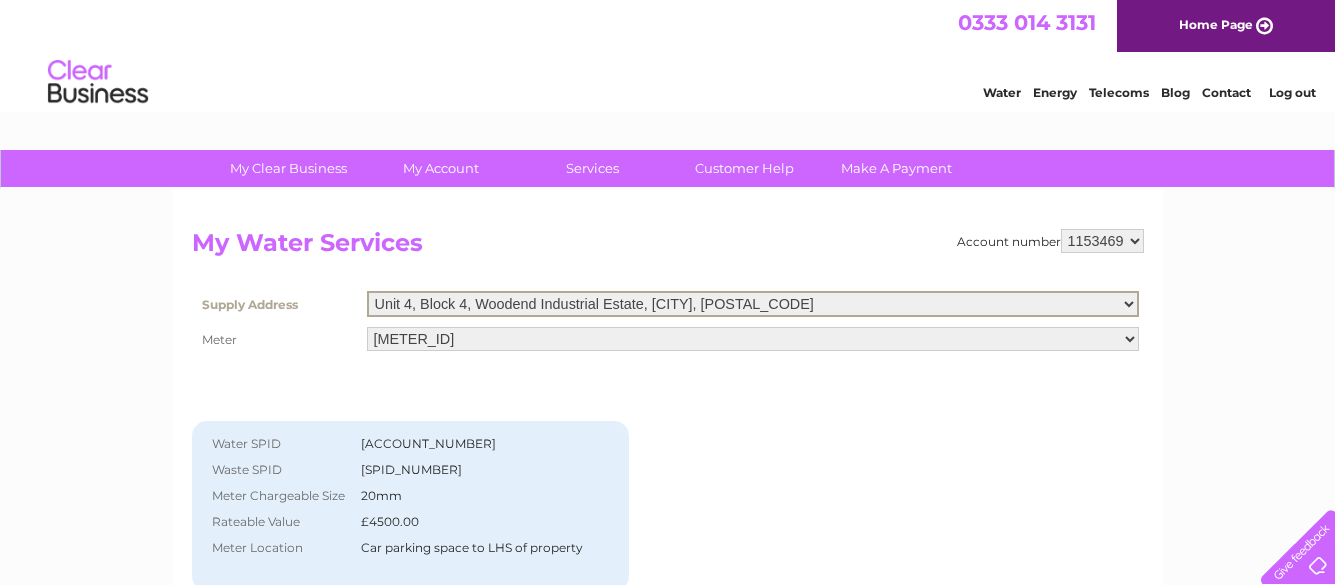 click on "Unit 5, Block 4, Woodend Industrial Estate, Cowdenbeath, KY4 8HW
Unit 4, Block 4, Woodend Industrial Estate, Cowdenbeath, KY4 8HW" at bounding box center (753, 304) 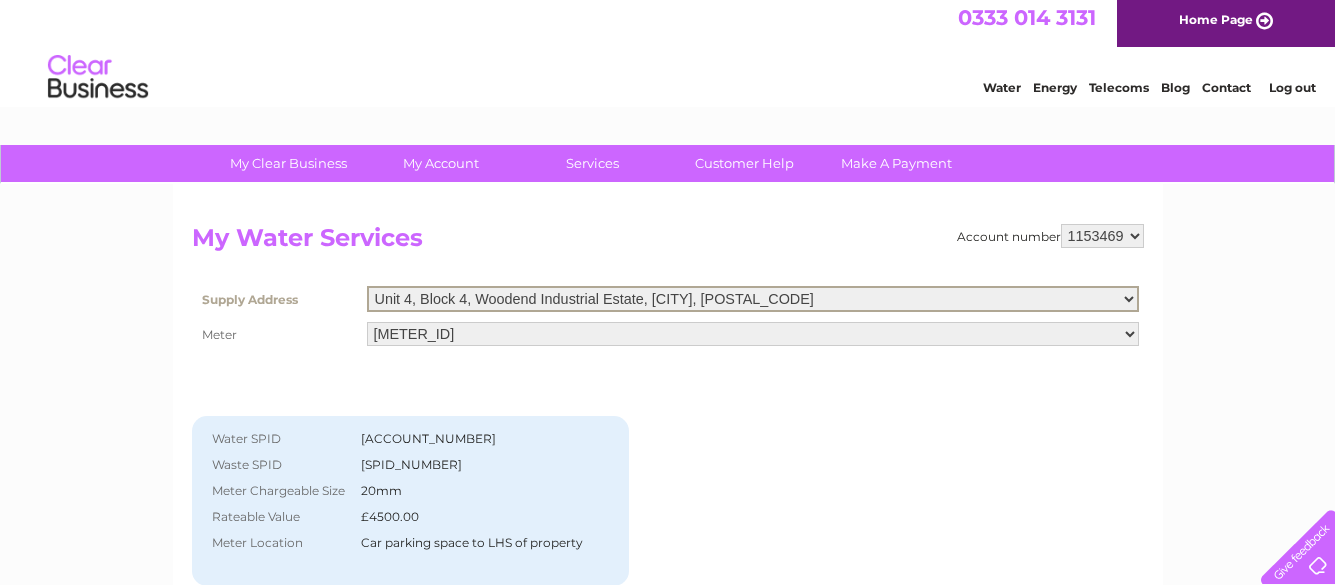 scroll, scrollTop: 0, scrollLeft: 0, axis: both 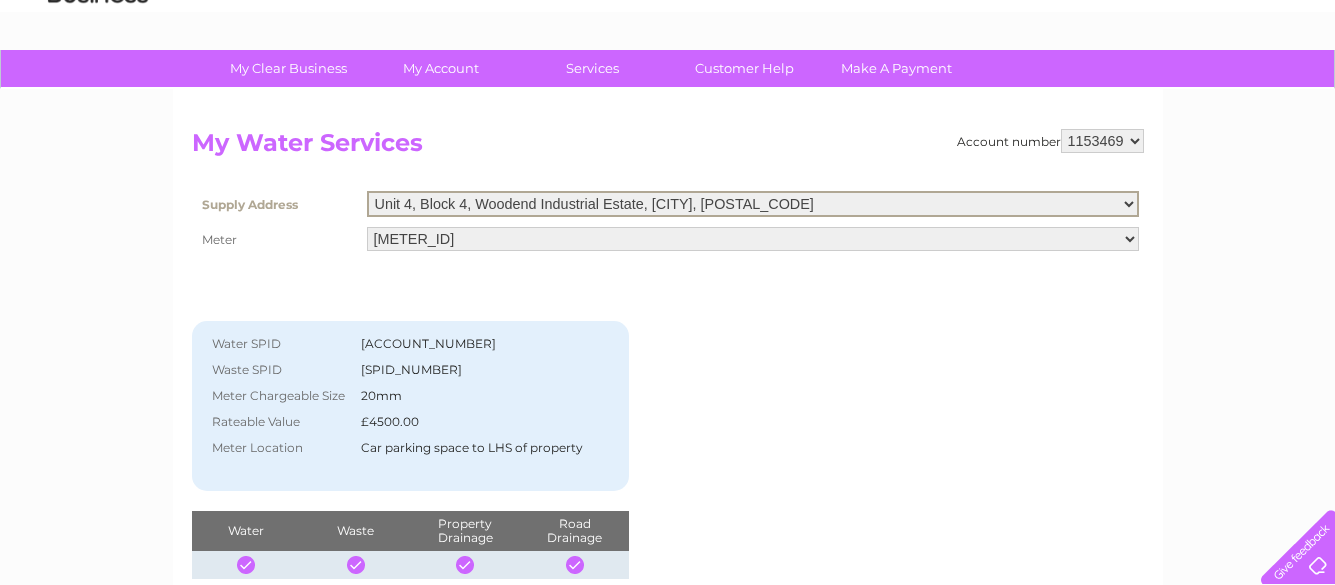 click on "Unit 5, Block 4, Woodend Industrial Estate, Cowdenbeath, KY4 8HW
Unit 4, Block 4, Woodend Industrial Estate, Cowdenbeath, KY4 8HW" at bounding box center [753, 204] 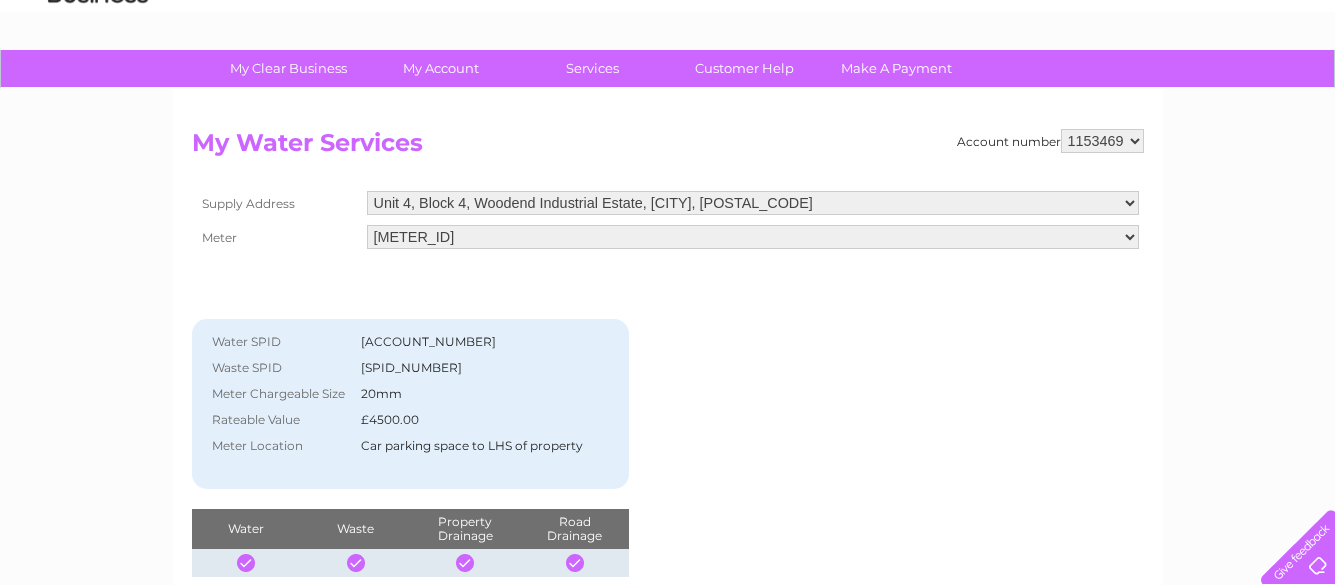 click on "Account number    1153469
My Water Services
Supply Address
Unit 5, Block 4, Woodend Industrial Estate, Cowdenbeath, KY4 8HW
Unit 4, Block 4, Woodend Industrial Estate, Cowdenbeath, KY4 8HW
Meter
06ELSTER09M884816
Water SPID
100320460105
Waste SPID
100320460202" at bounding box center (668, 353) 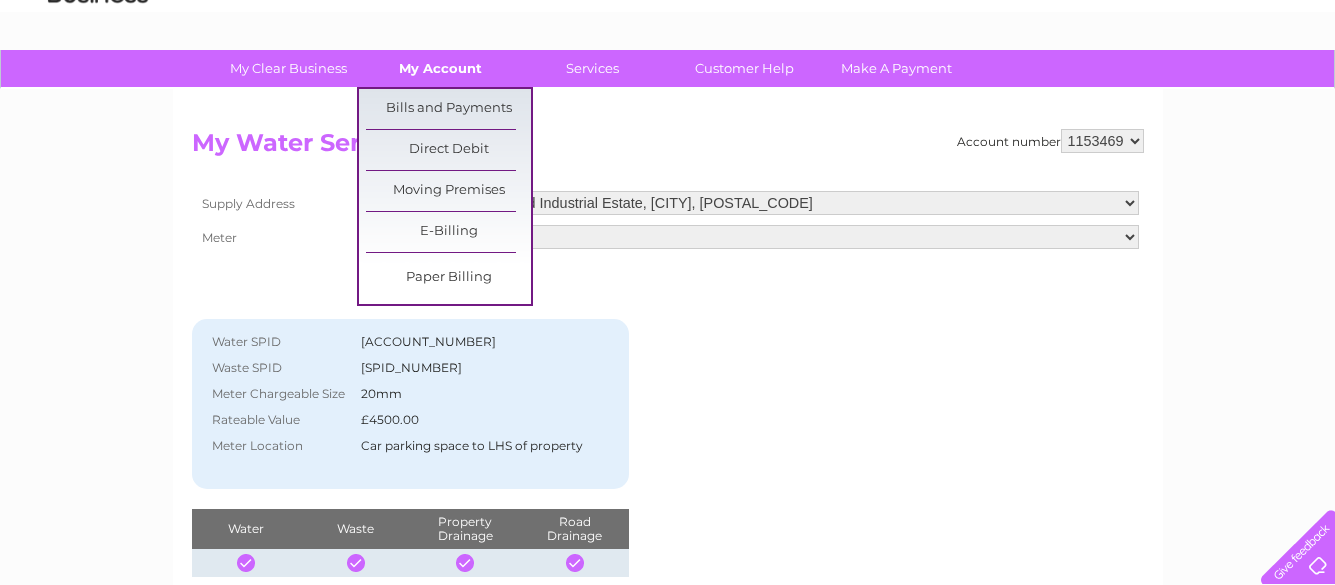 click on "My Account" at bounding box center (440, 68) 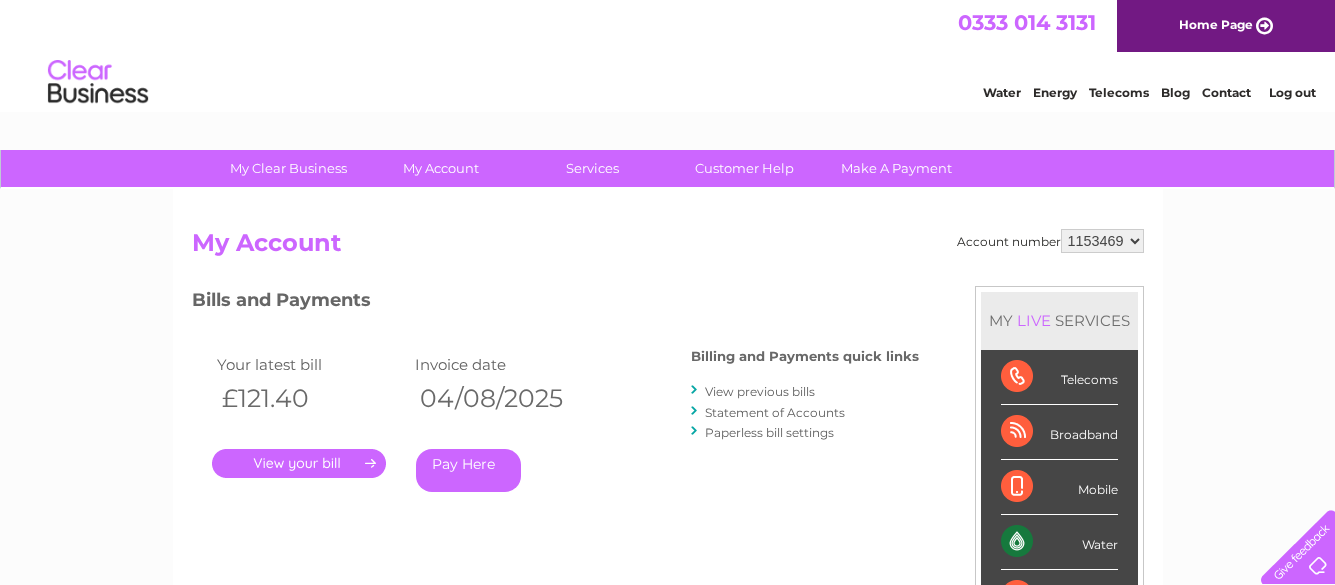 scroll, scrollTop: 0, scrollLeft: 0, axis: both 